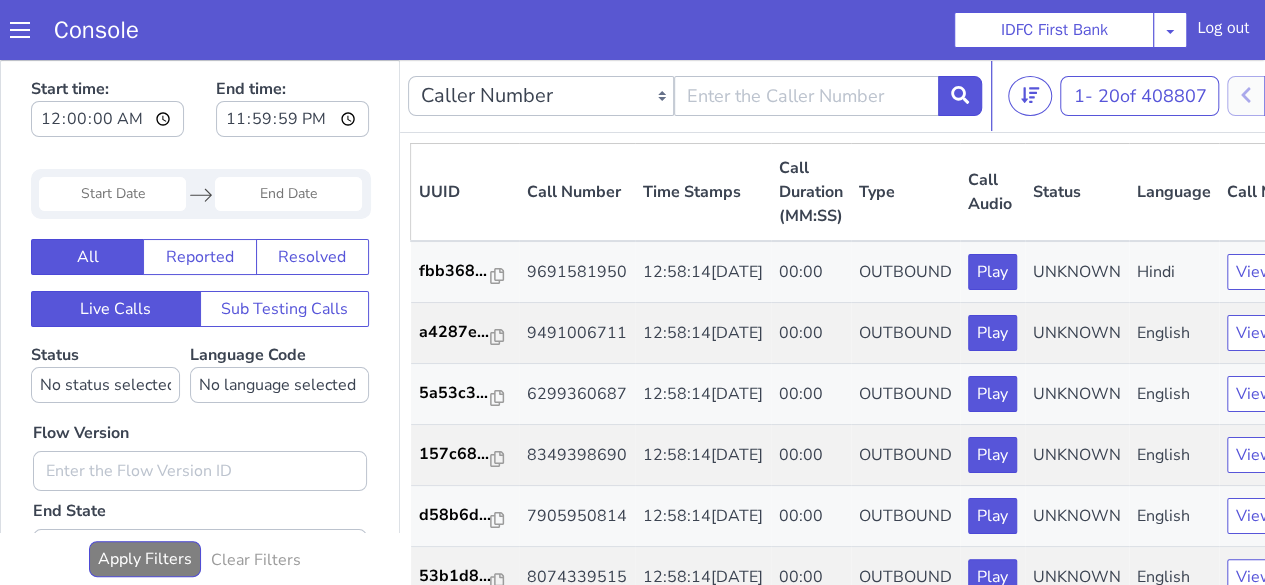 scroll, scrollTop: 0, scrollLeft: 0, axis: both 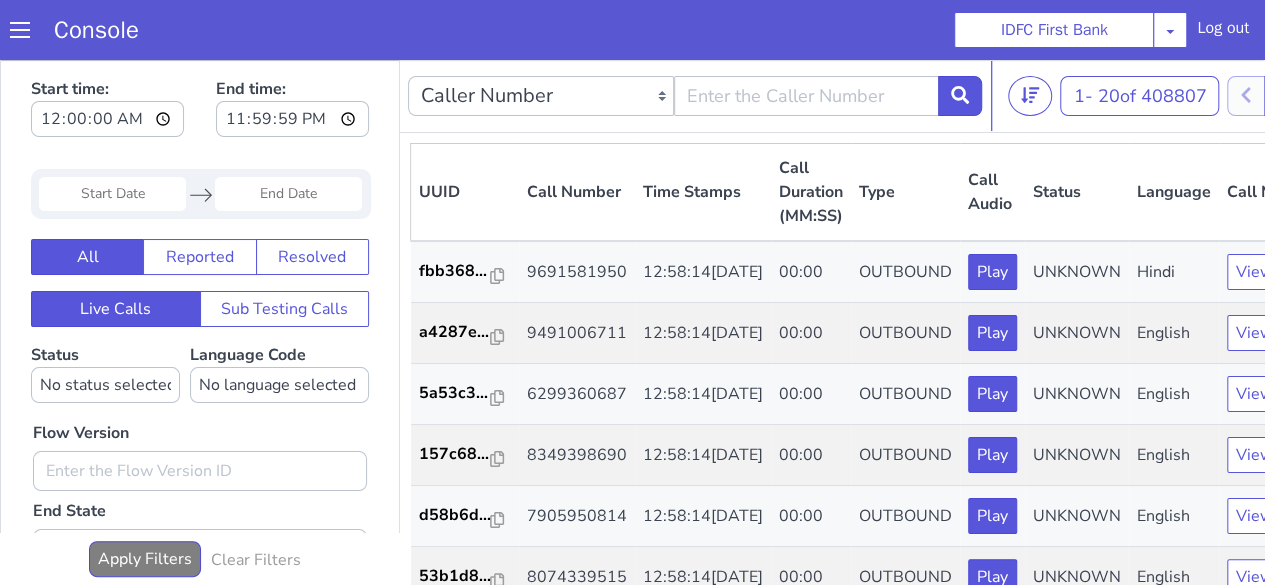 click at bounding box center [807, 96] 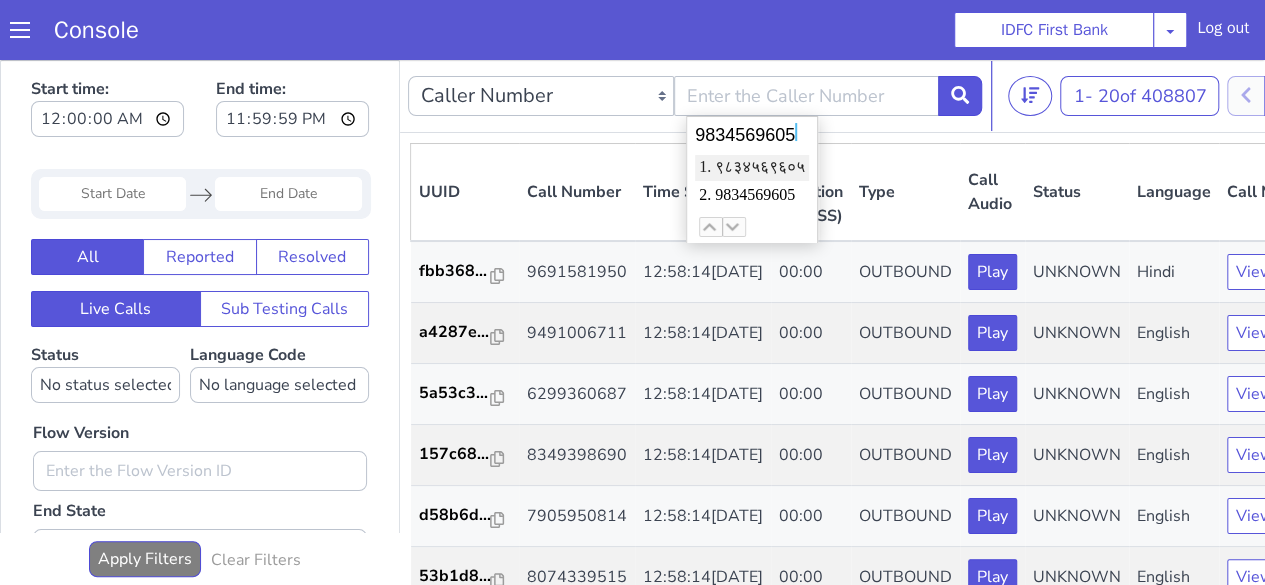 click on "2. 9834569605" at bounding box center (752, 196) 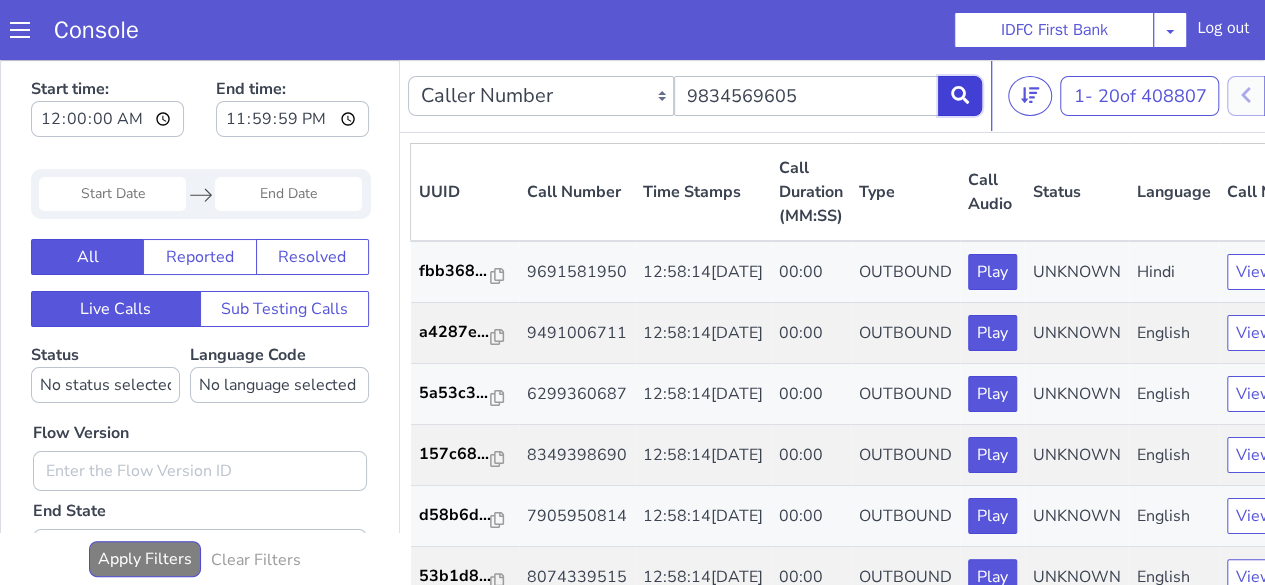 click 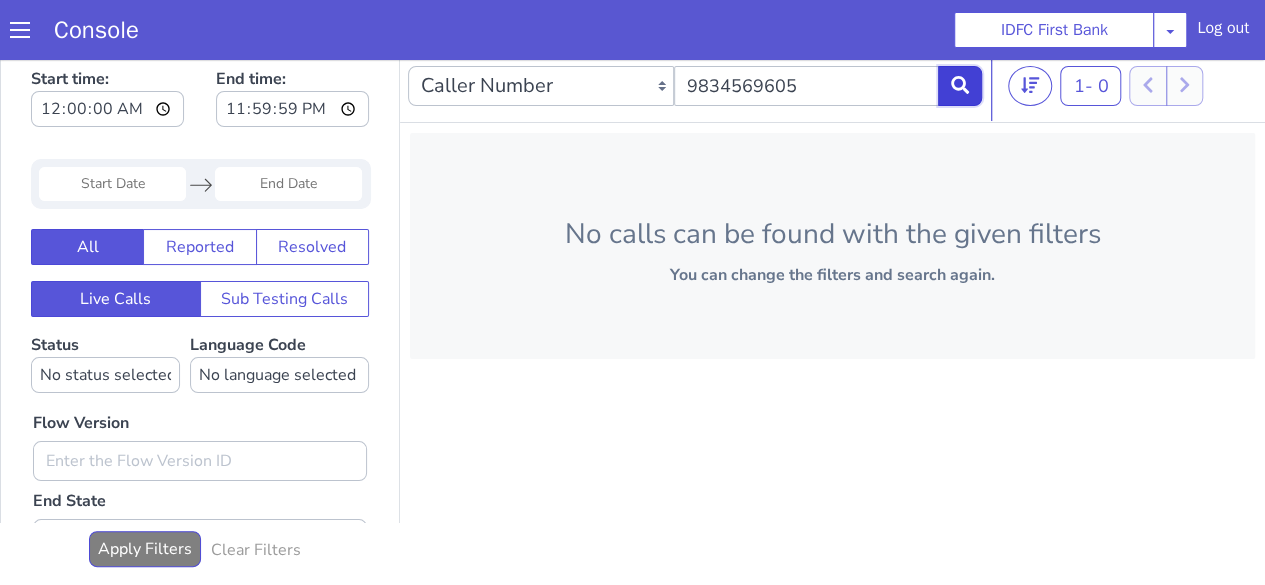 scroll, scrollTop: 0, scrollLeft: 0, axis: both 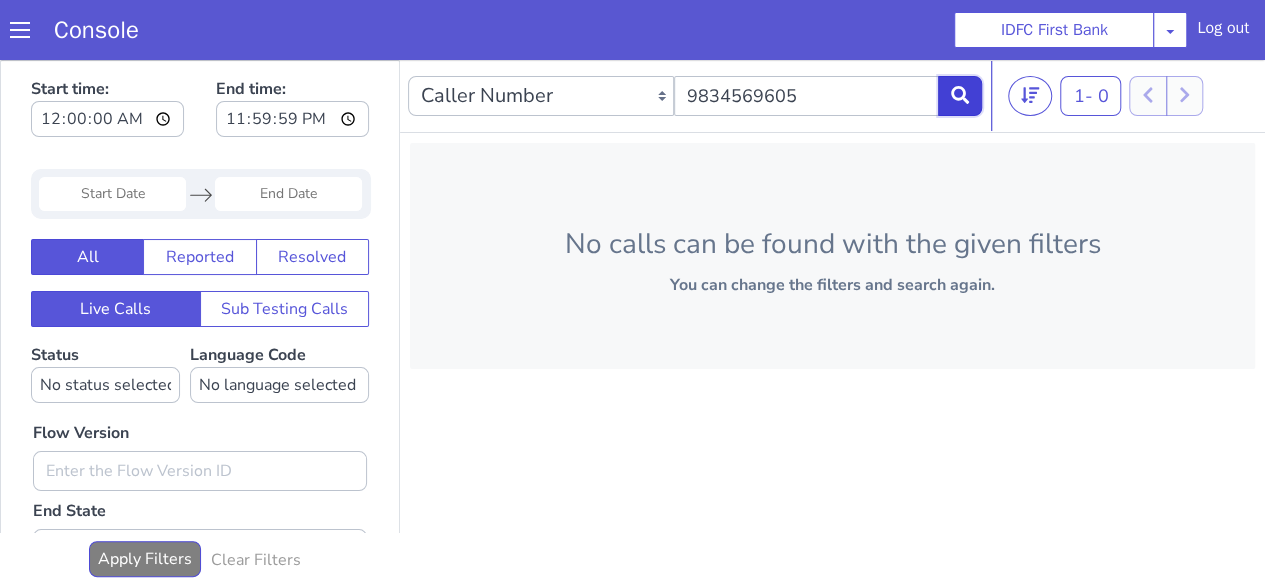 click 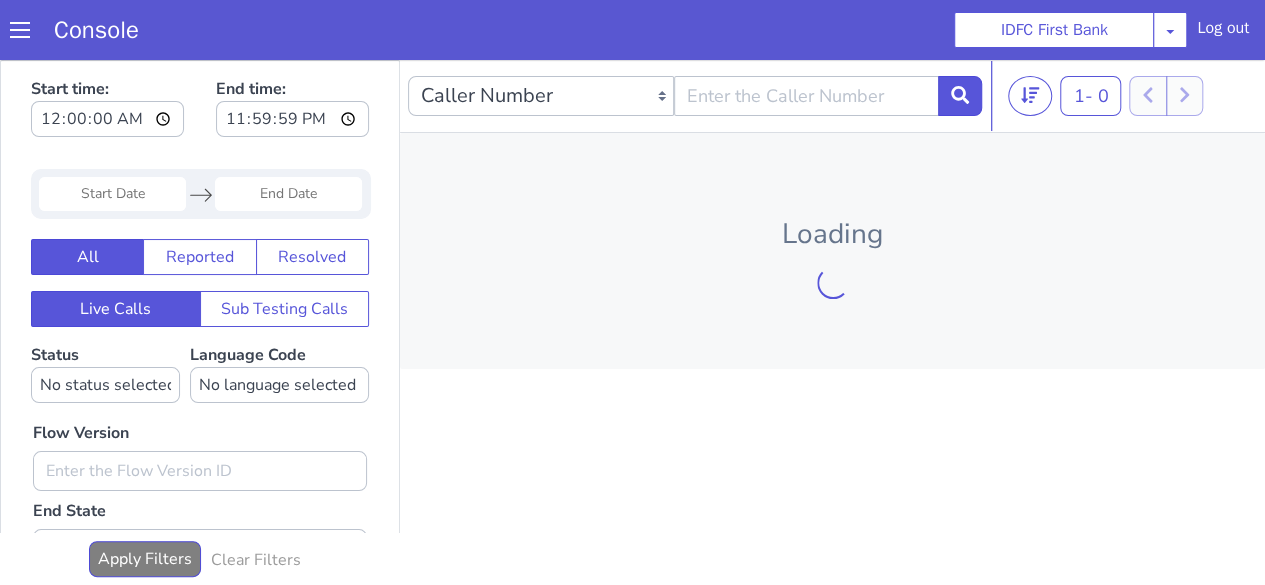 scroll, scrollTop: 0, scrollLeft: 0, axis: both 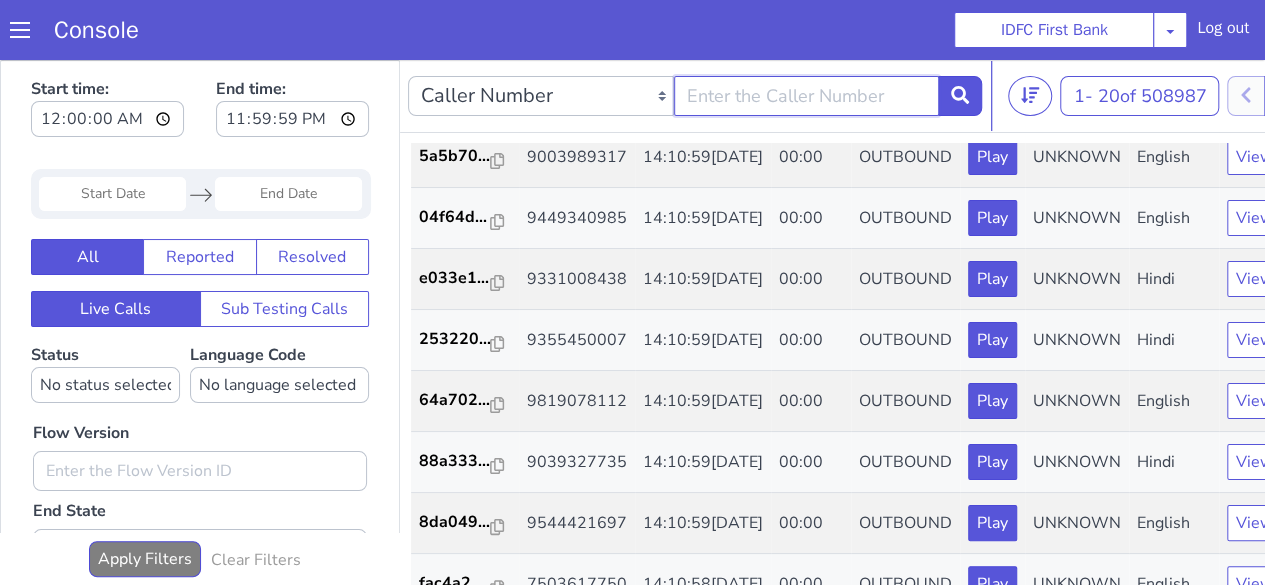 click at bounding box center [807, 96] 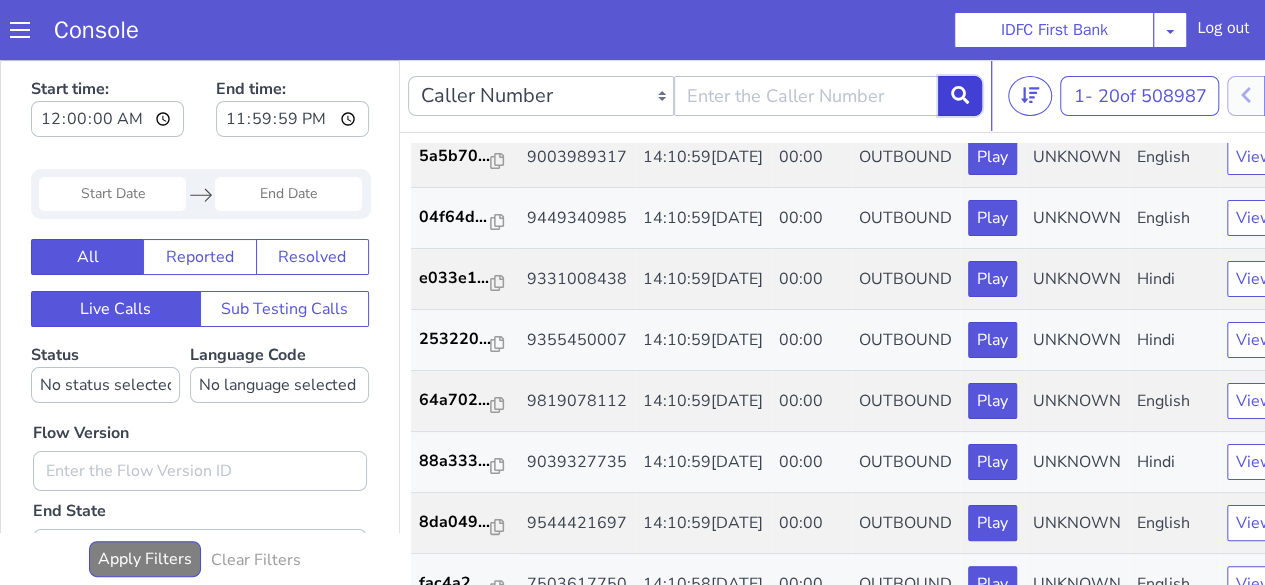 click 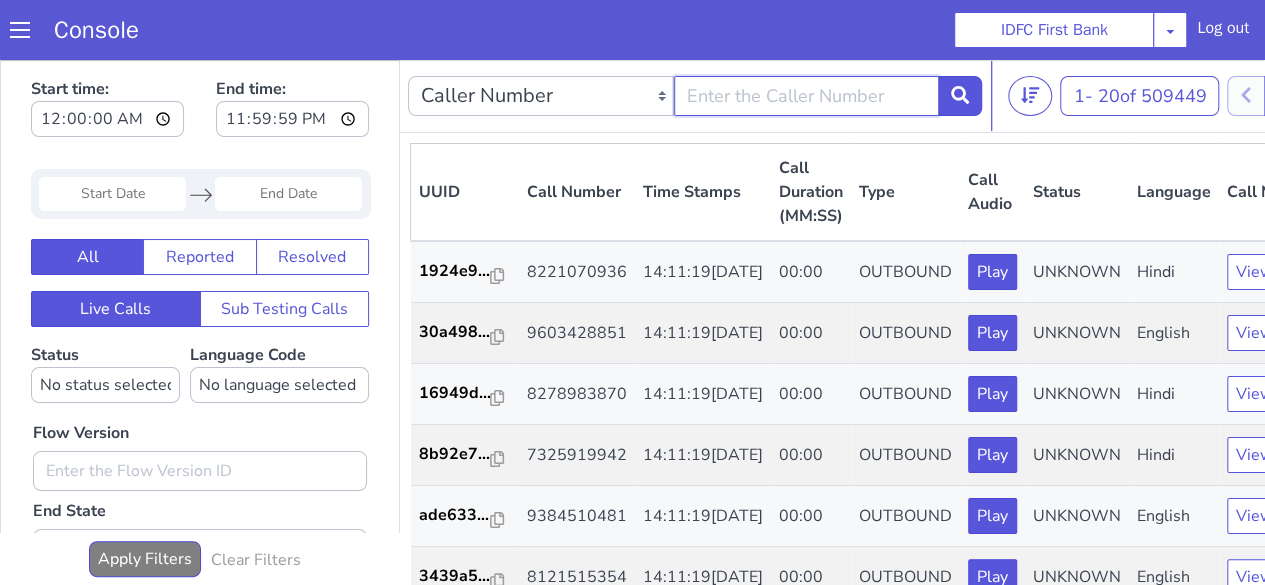 click at bounding box center (807, 96) 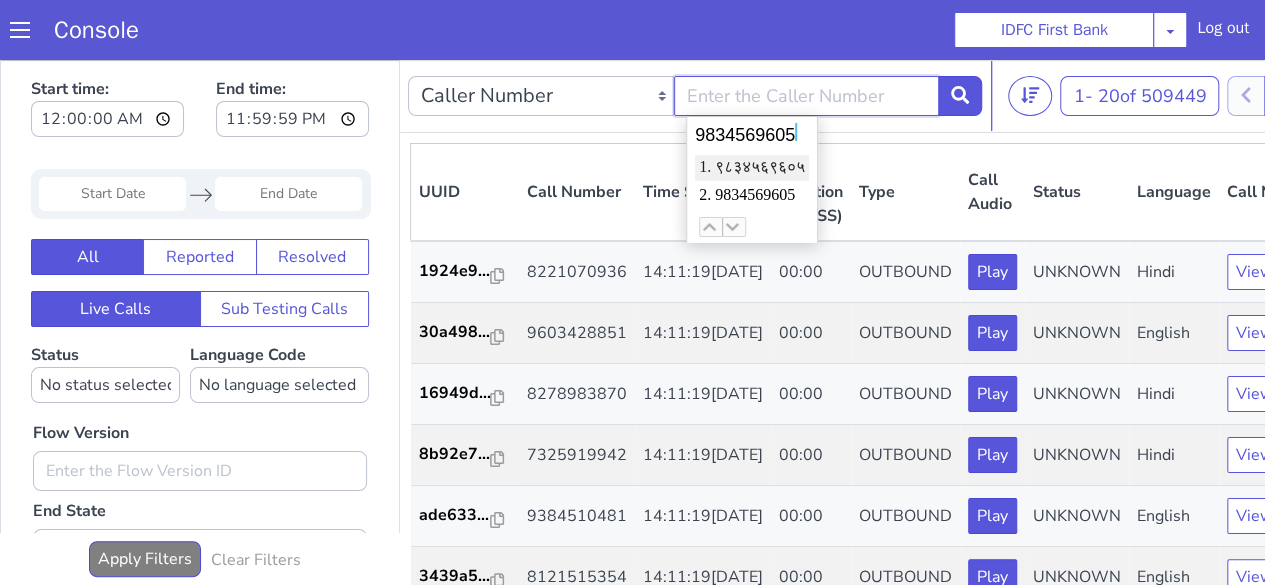 click on "1. ९८३४५६९६०५" at bounding box center [752, 168] 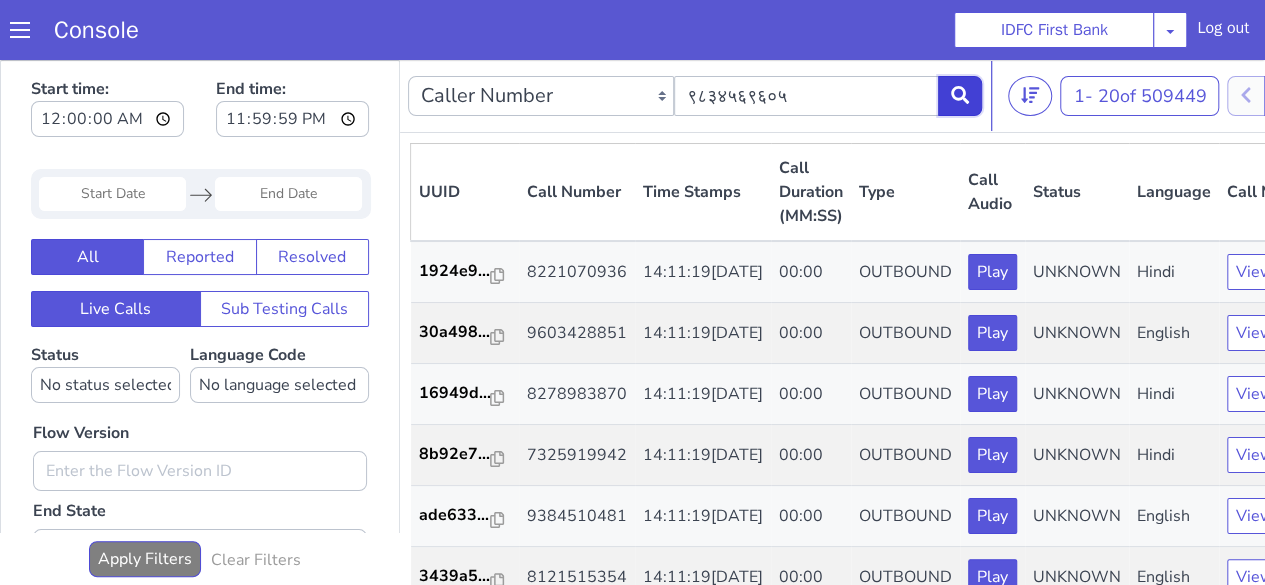 click 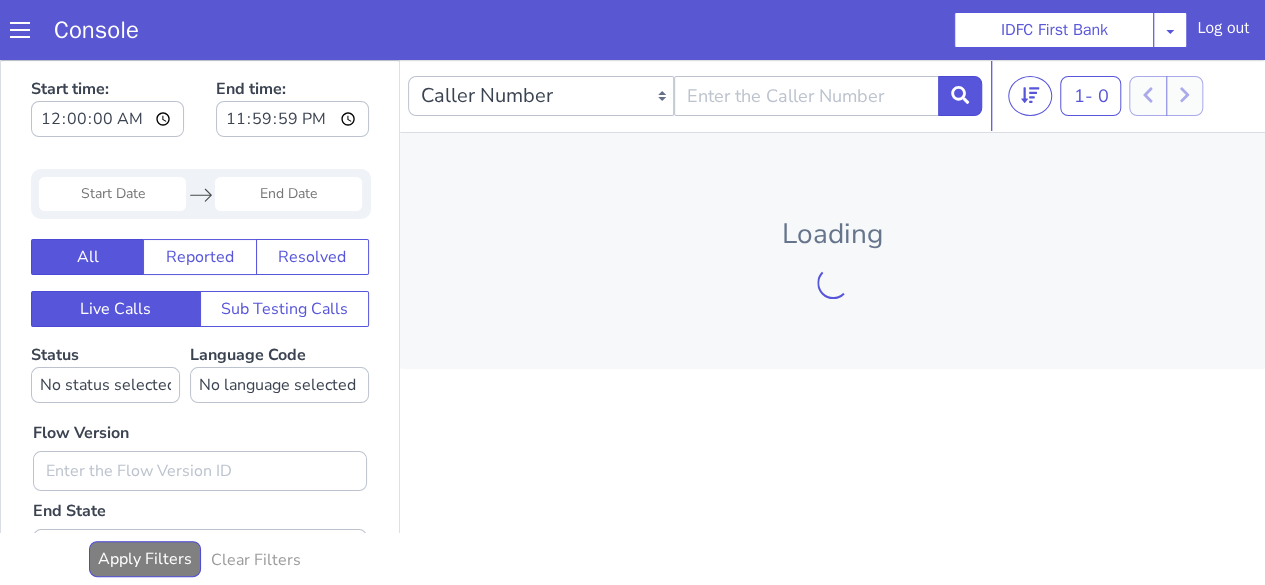 scroll, scrollTop: 0, scrollLeft: 0, axis: both 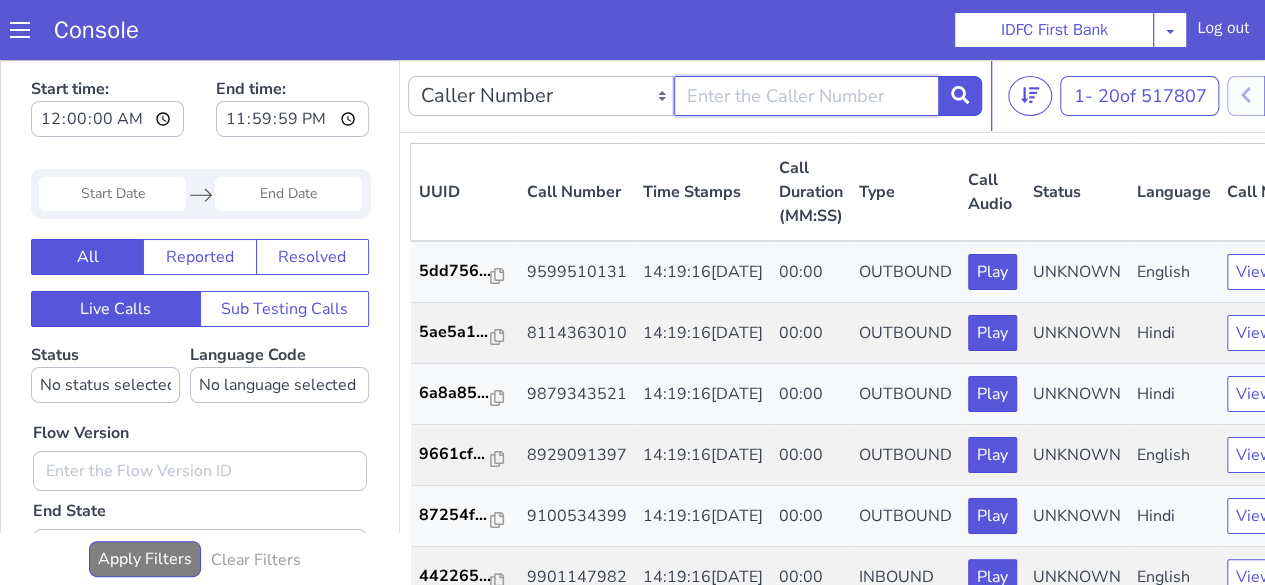 click at bounding box center (807, 96) 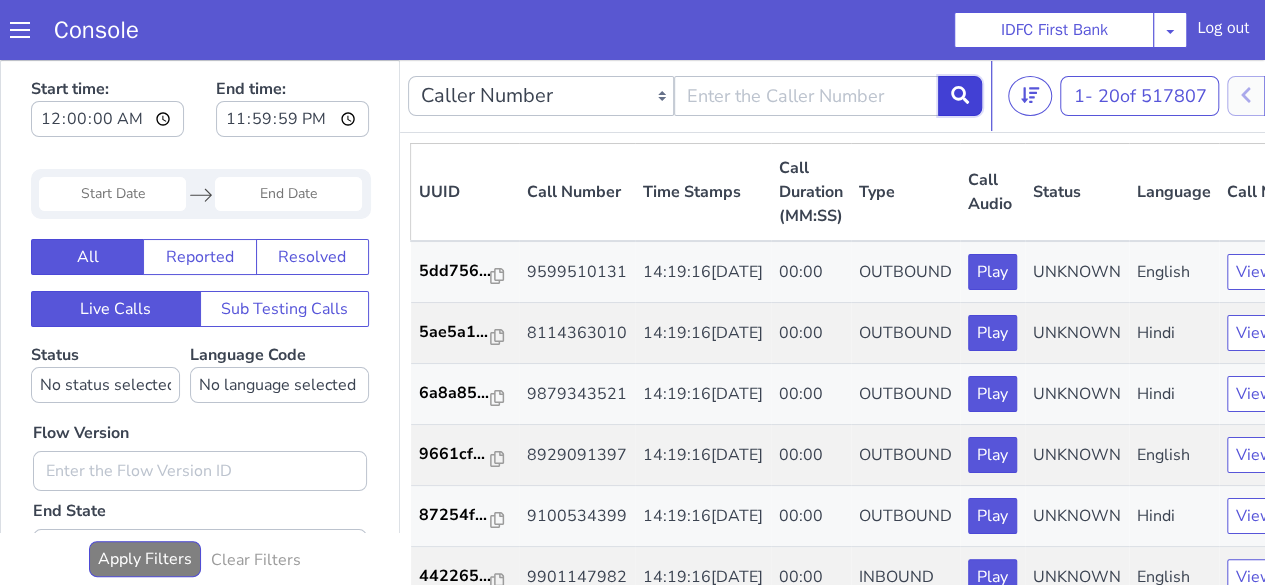 click at bounding box center (960, 96) 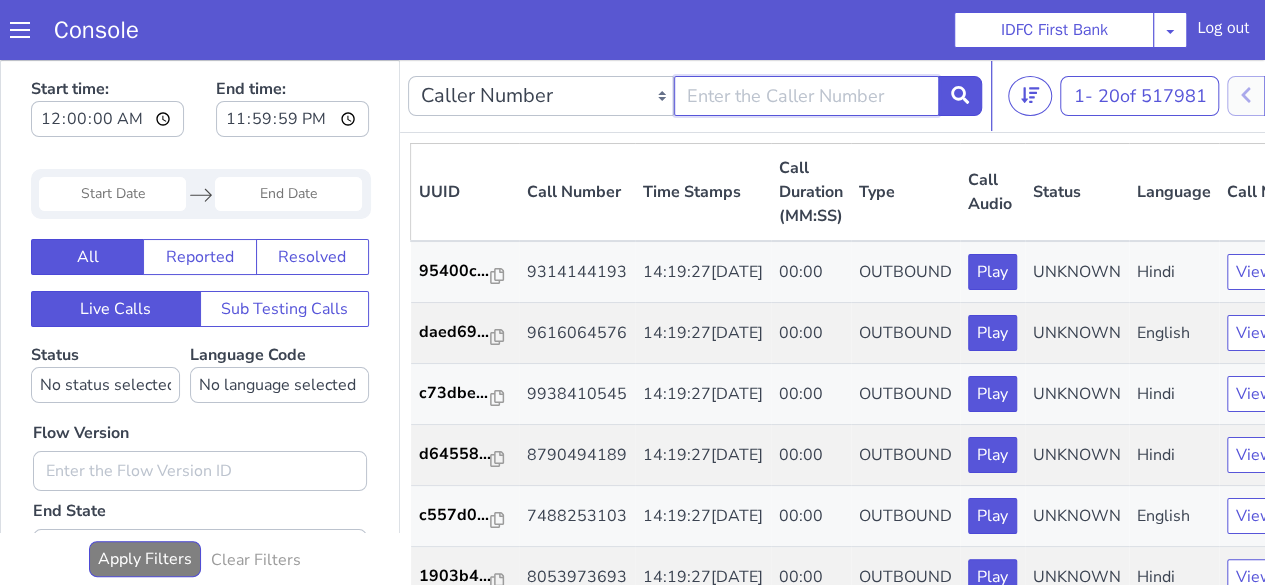 click at bounding box center [807, 96] 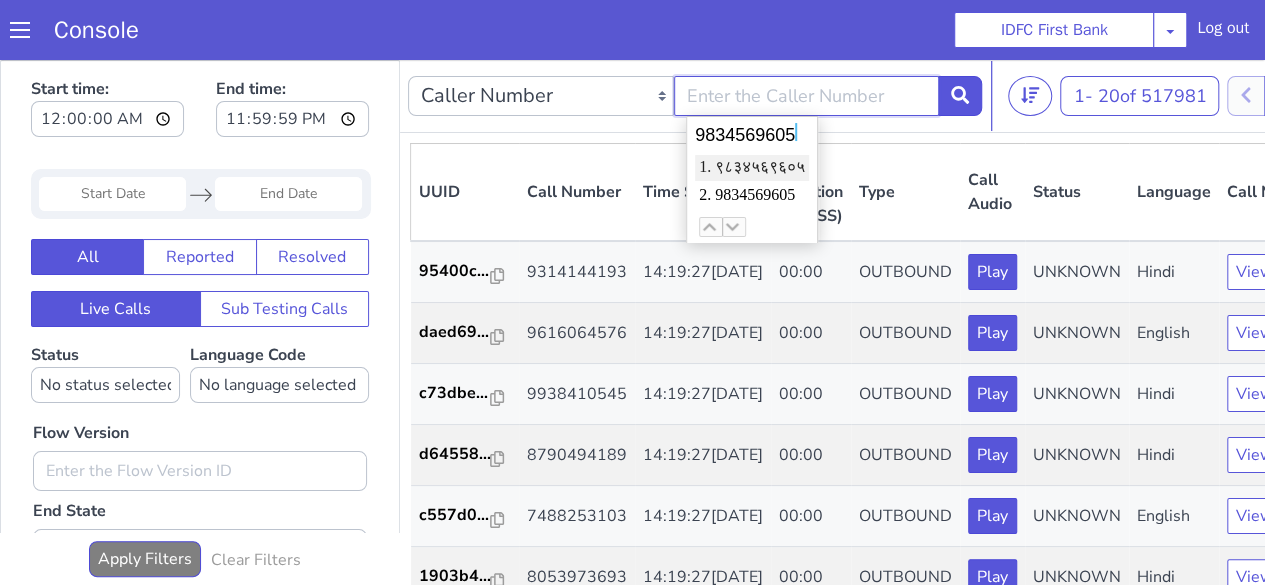 click on "2. 9834569605" at bounding box center (752, 196) 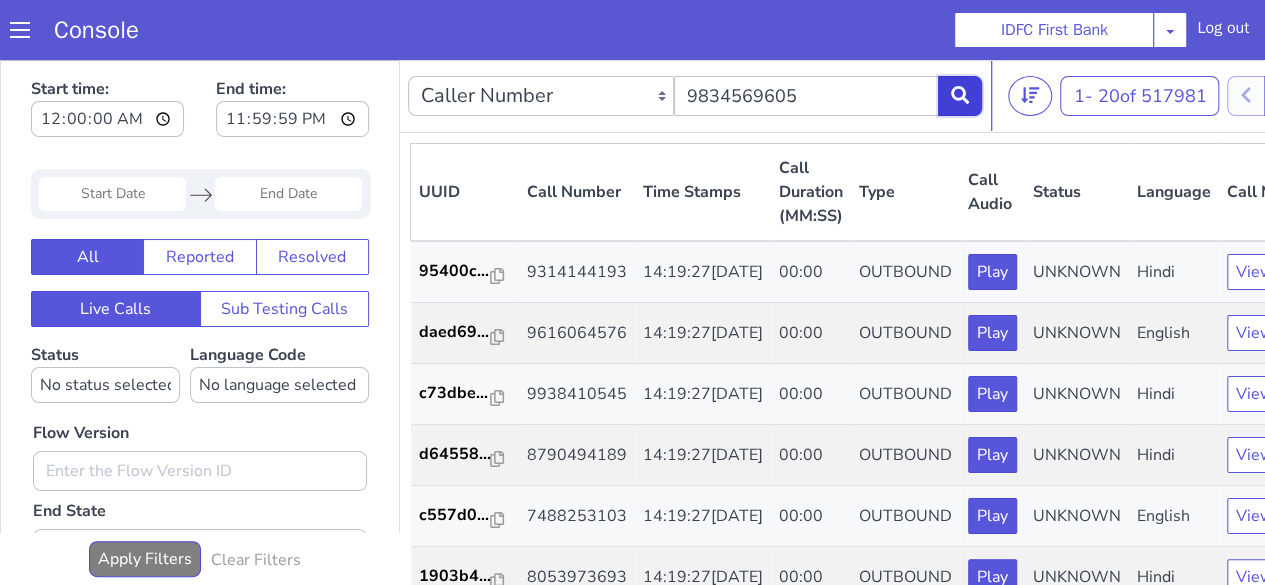 click at bounding box center (960, 96) 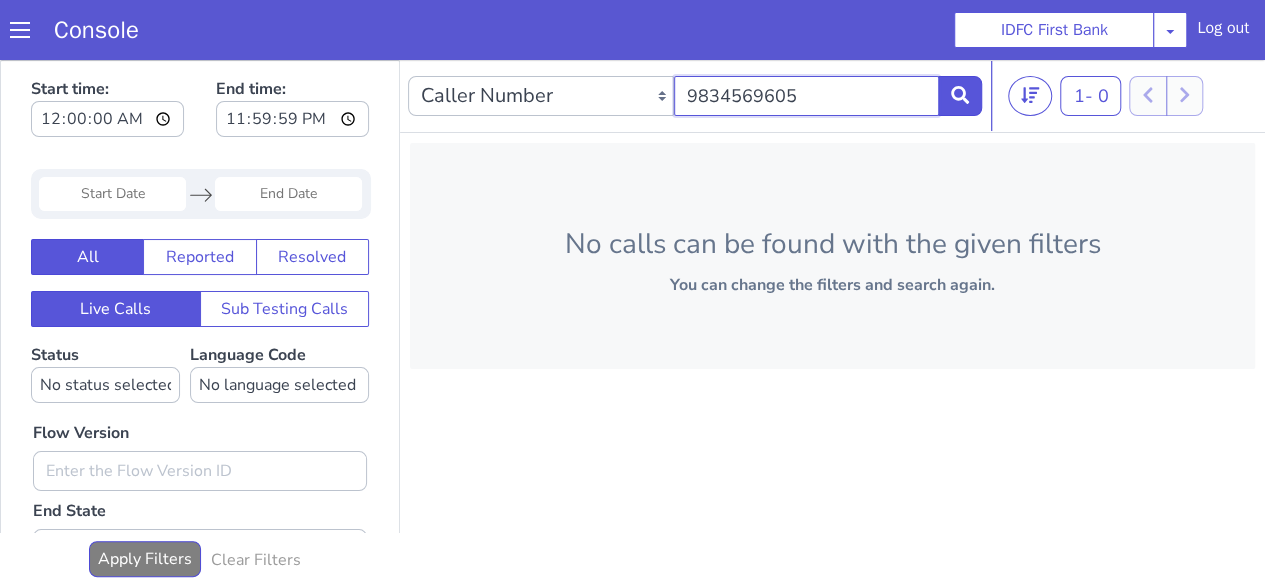 click at bounding box center (807, 96) 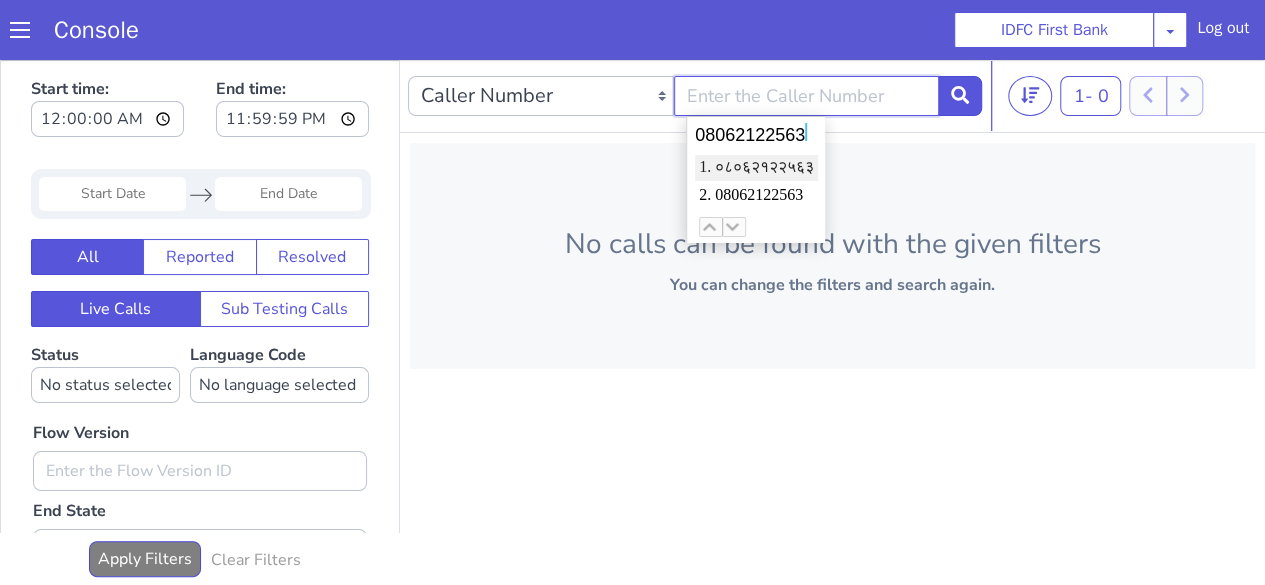 click on "2. 08062122563" at bounding box center [756, 196] 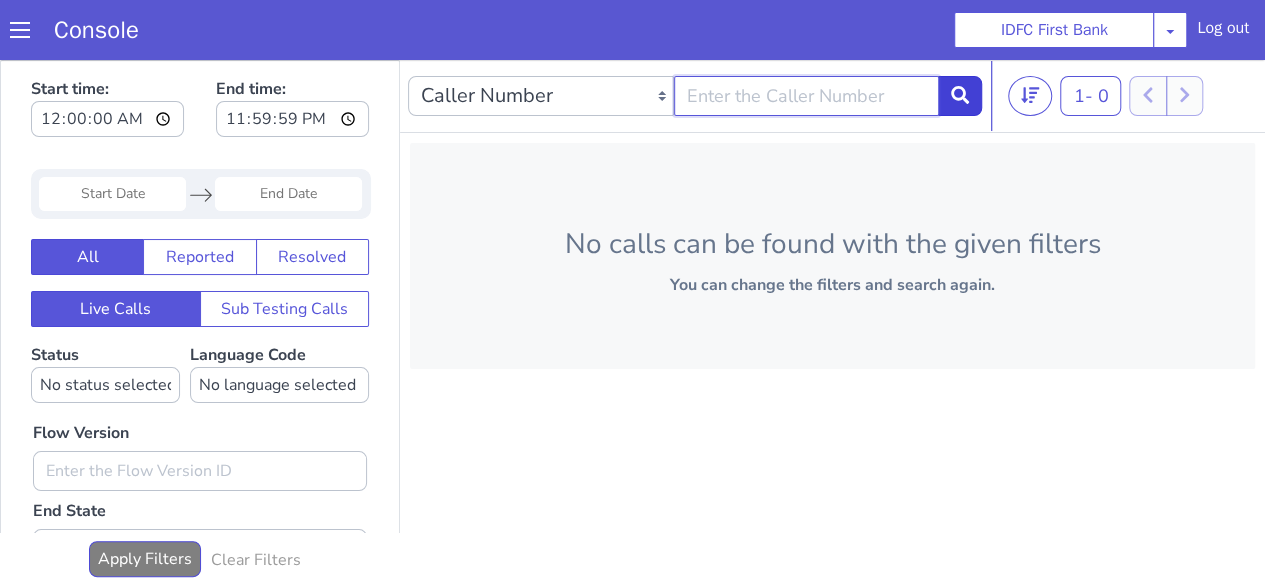 type on "08062122563" 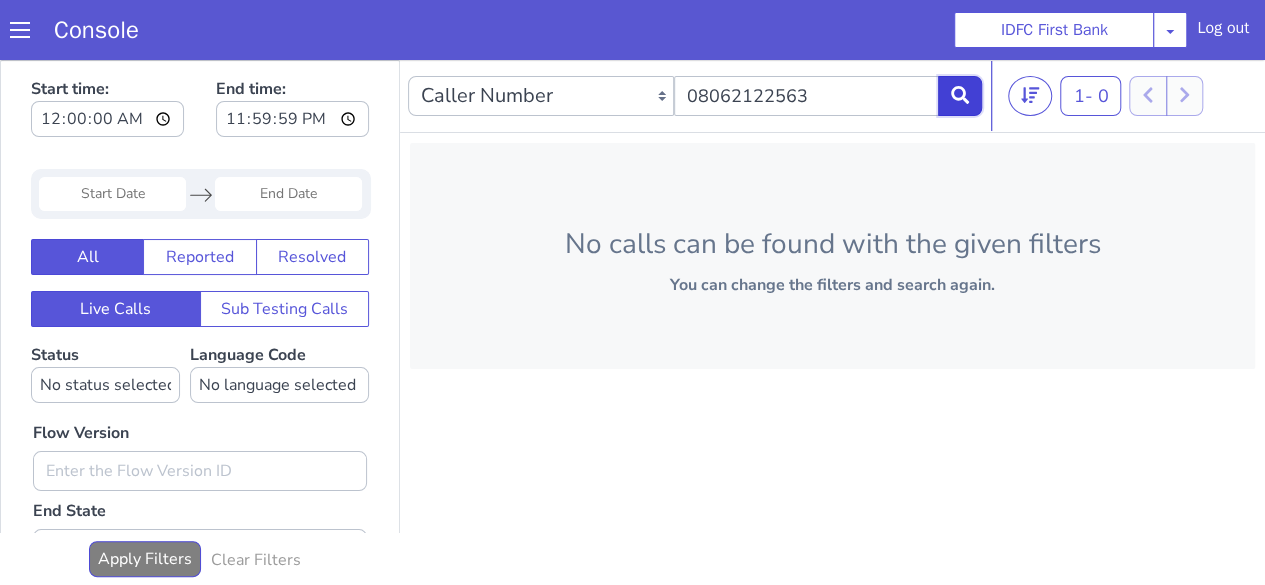 click at bounding box center [960, 96] 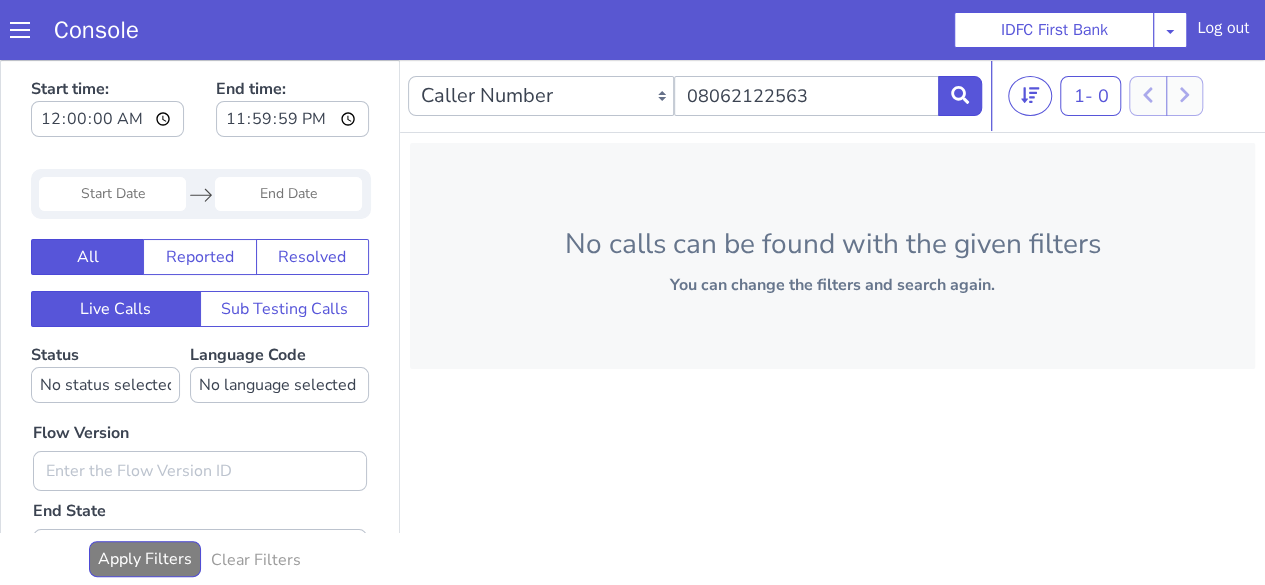 click at bounding box center [20, 30] 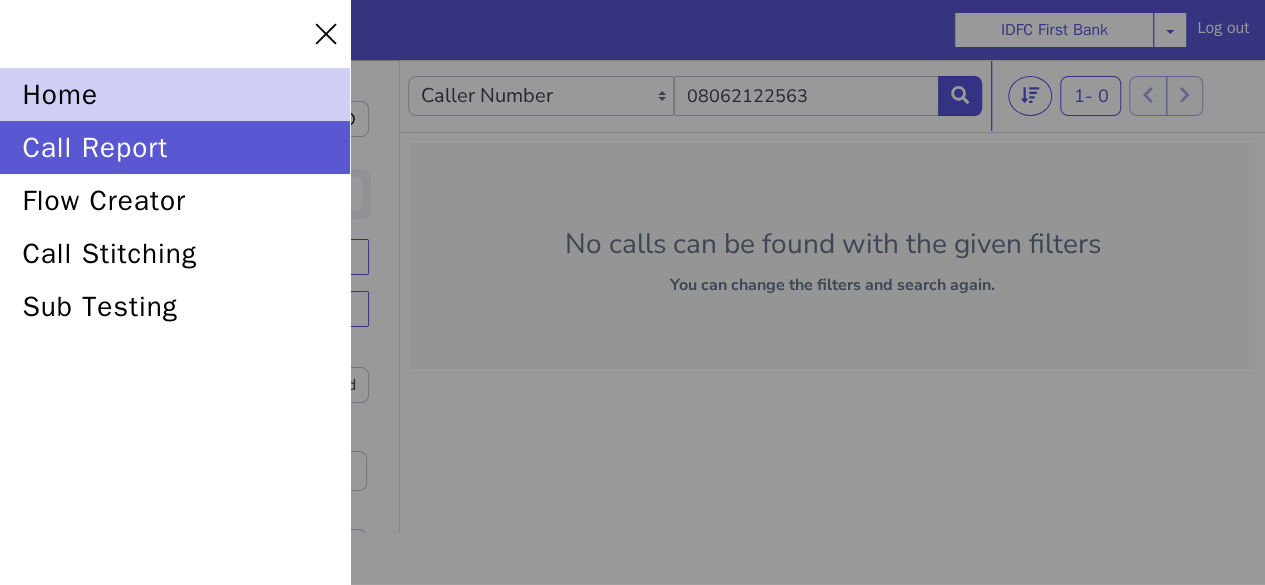 click on "home" at bounding box center [175, 94] 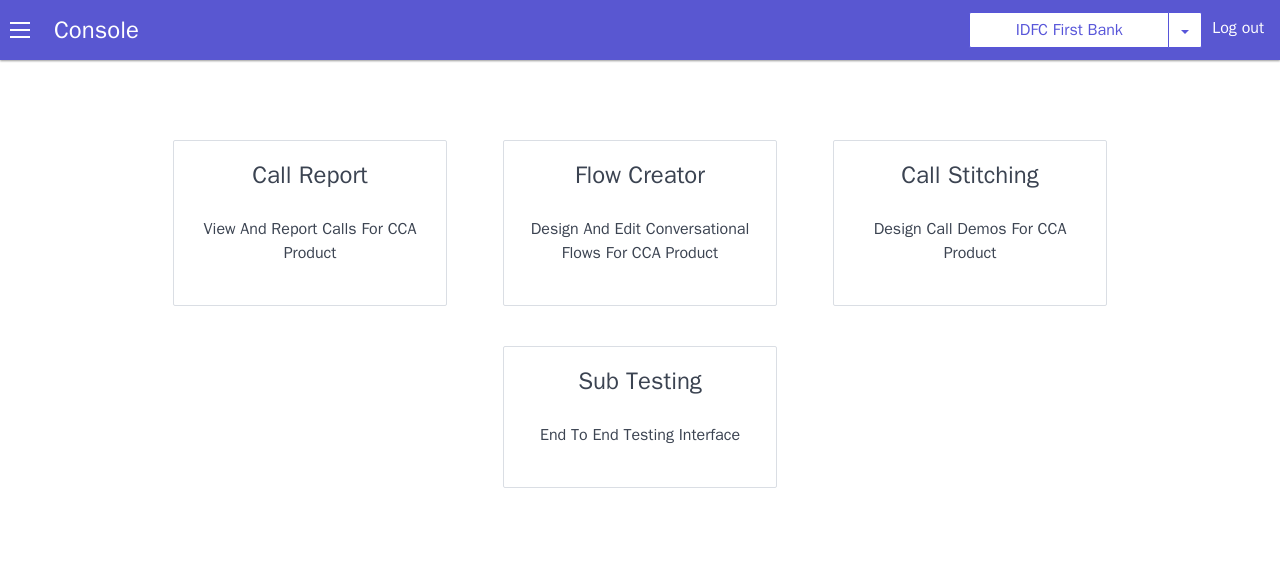 scroll, scrollTop: 0, scrollLeft: 0, axis: both 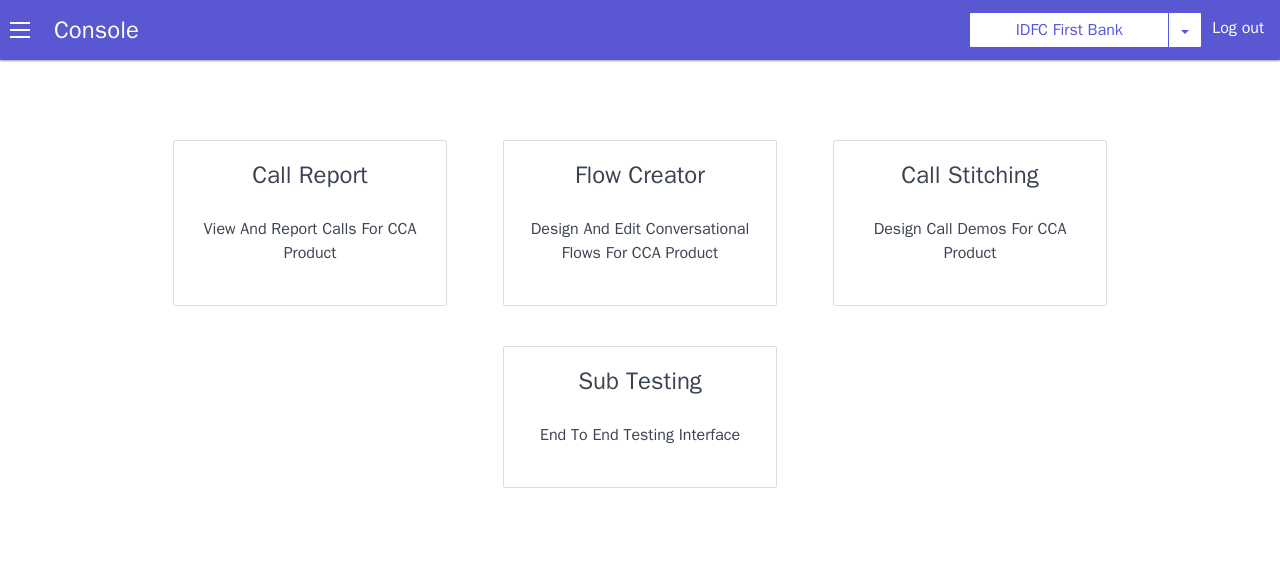 click on "View and report calls for CCA Product" at bounding box center (310, 241) 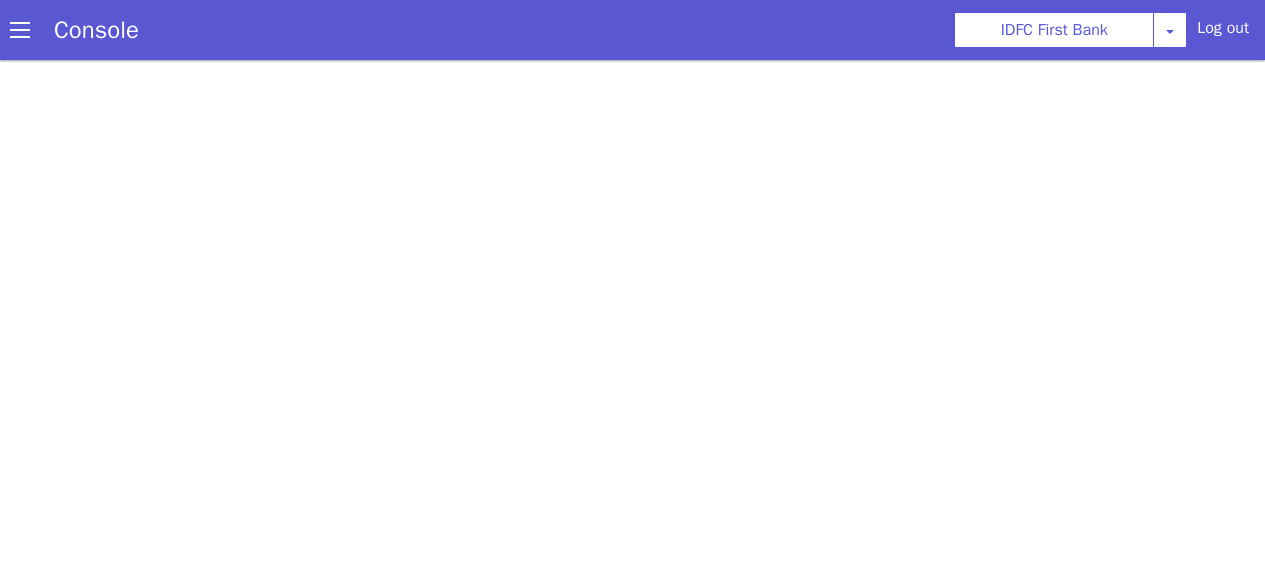 scroll, scrollTop: 0, scrollLeft: 0, axis: both 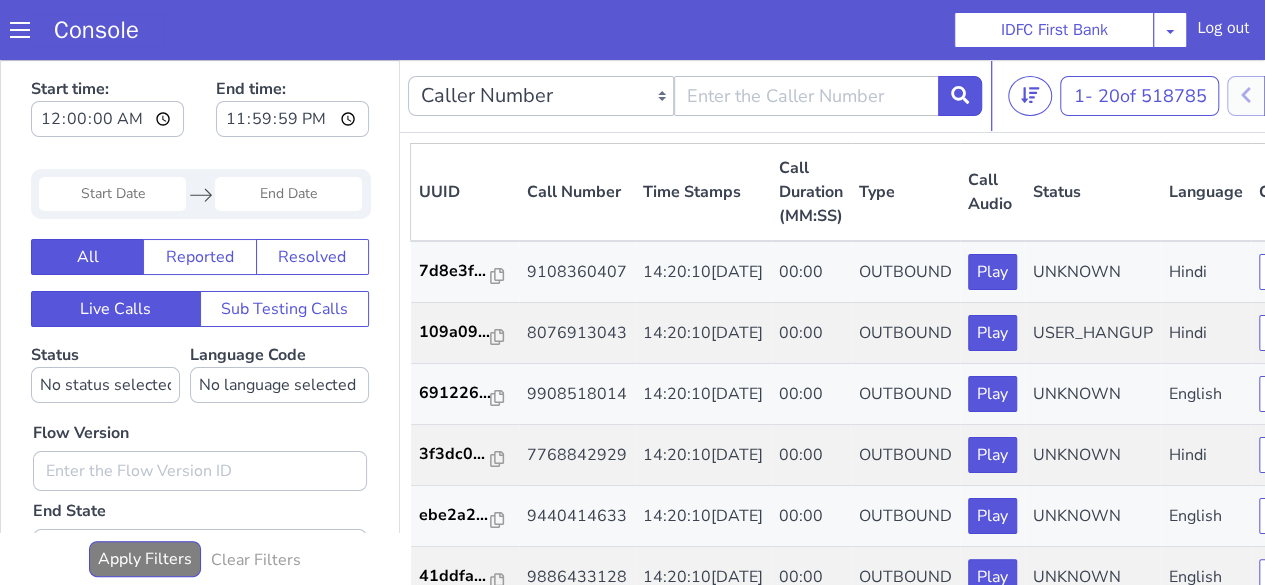 click on "Console" at bounding box center (96, 30) 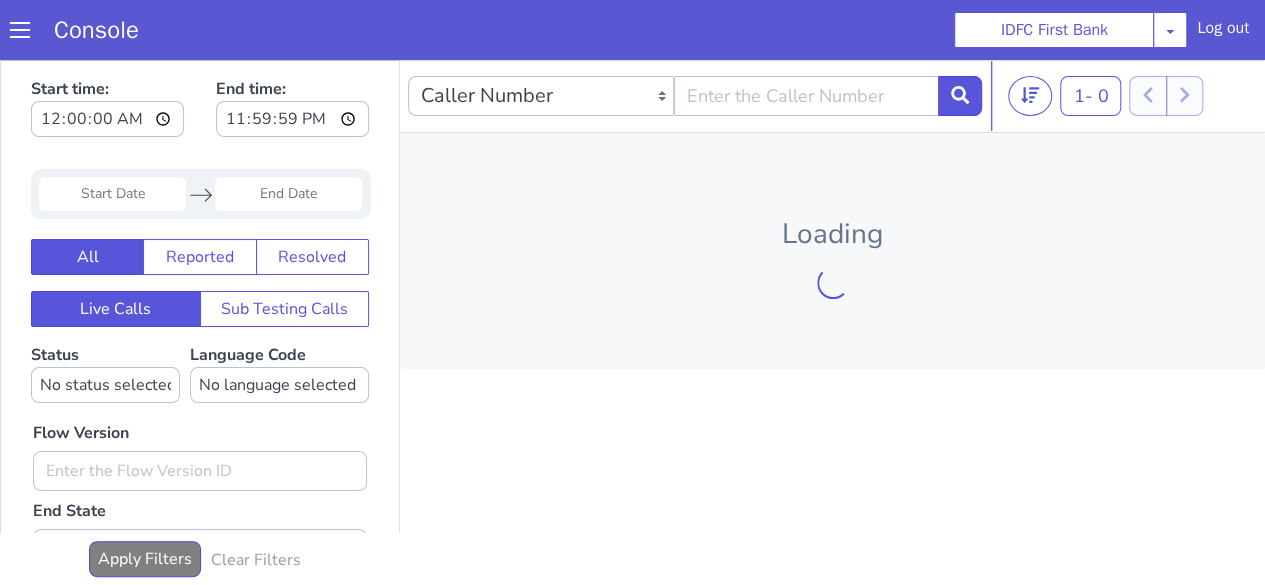 scroll, scrollTop: 0, scrollLeft: 0, axis: both 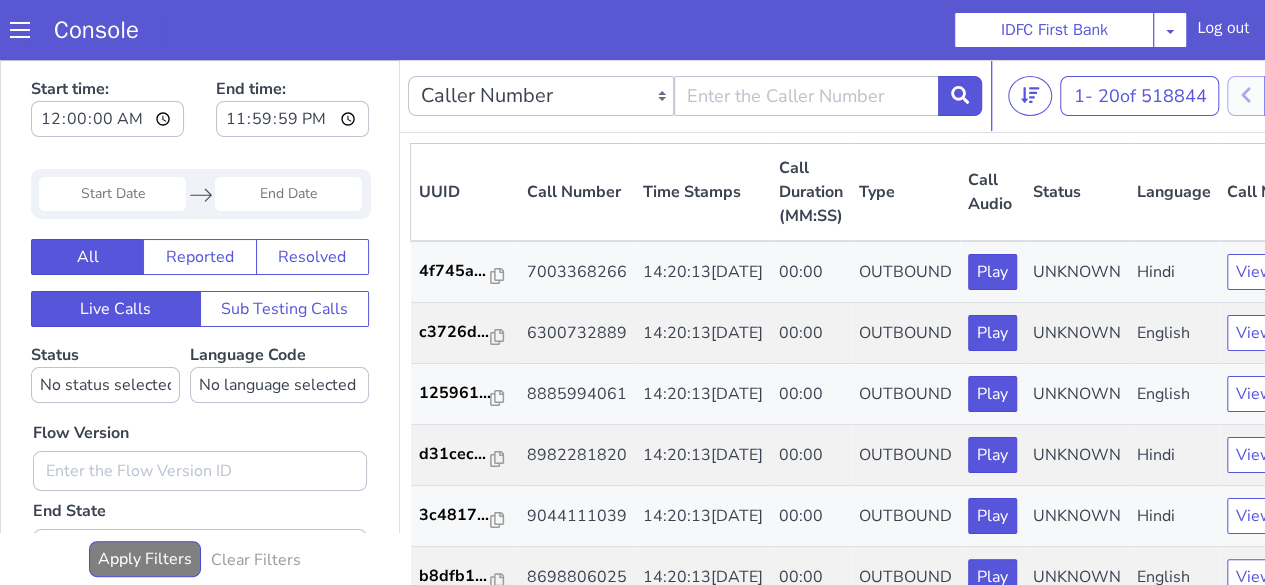 click on "Console" at bounding box center (96, 30) 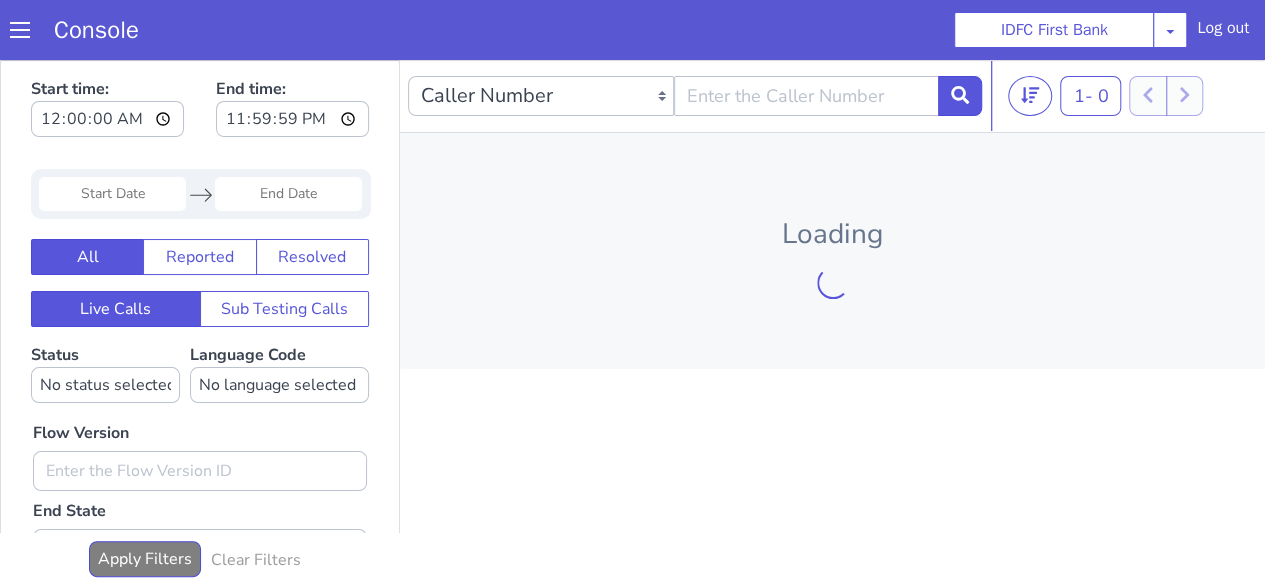 scroll, scrollTop: 0, scrollLeft: 0, axis: both 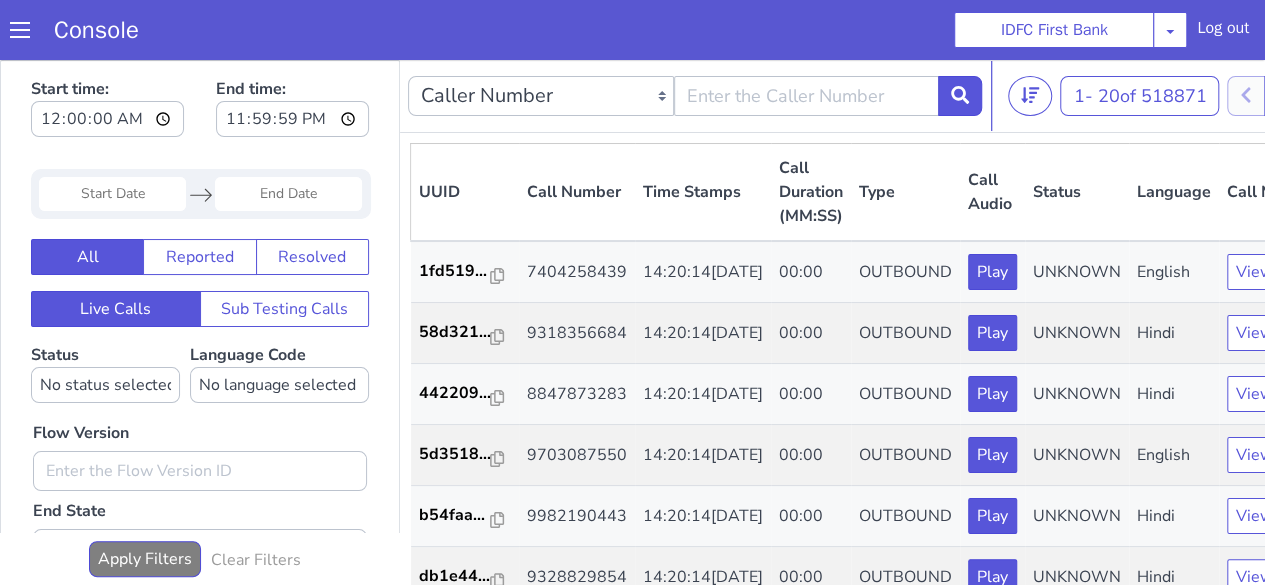click at bounding box center [20, 30] 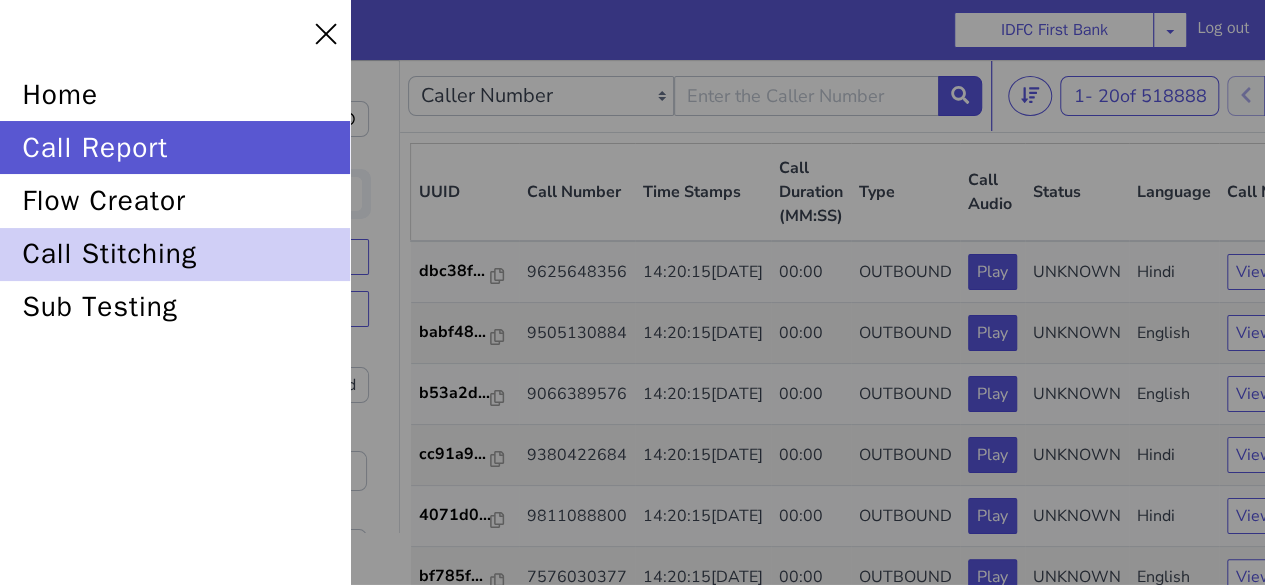 click on "call stitching" at bounding box center (175, 254) 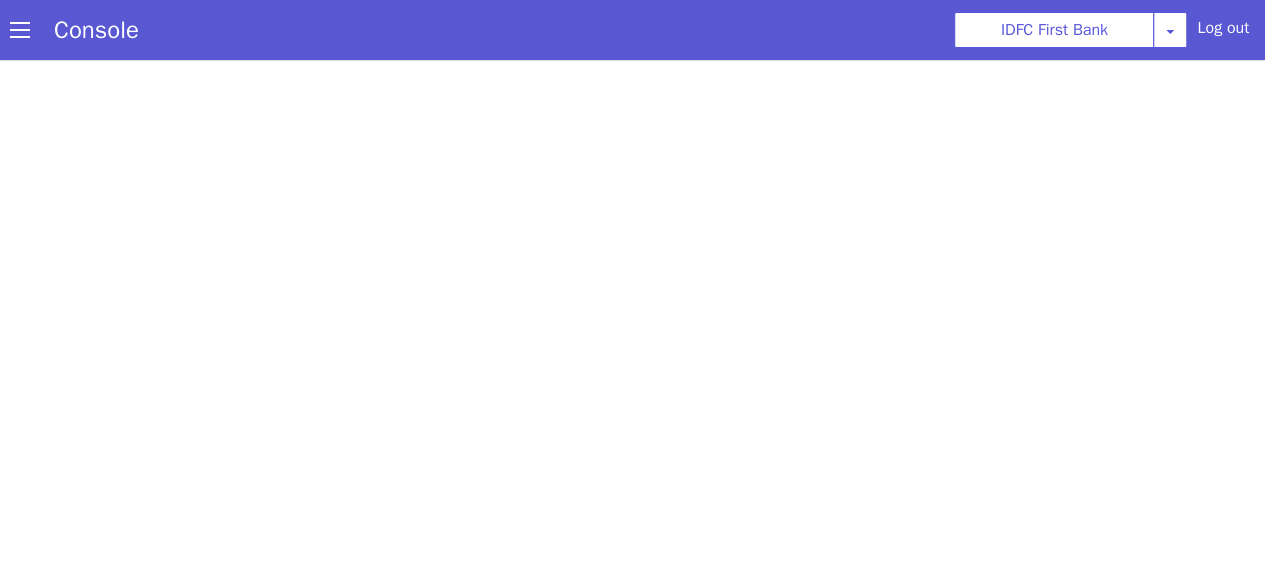 scroll, scrollTop: 0, scrollLeft: 0, axis: both 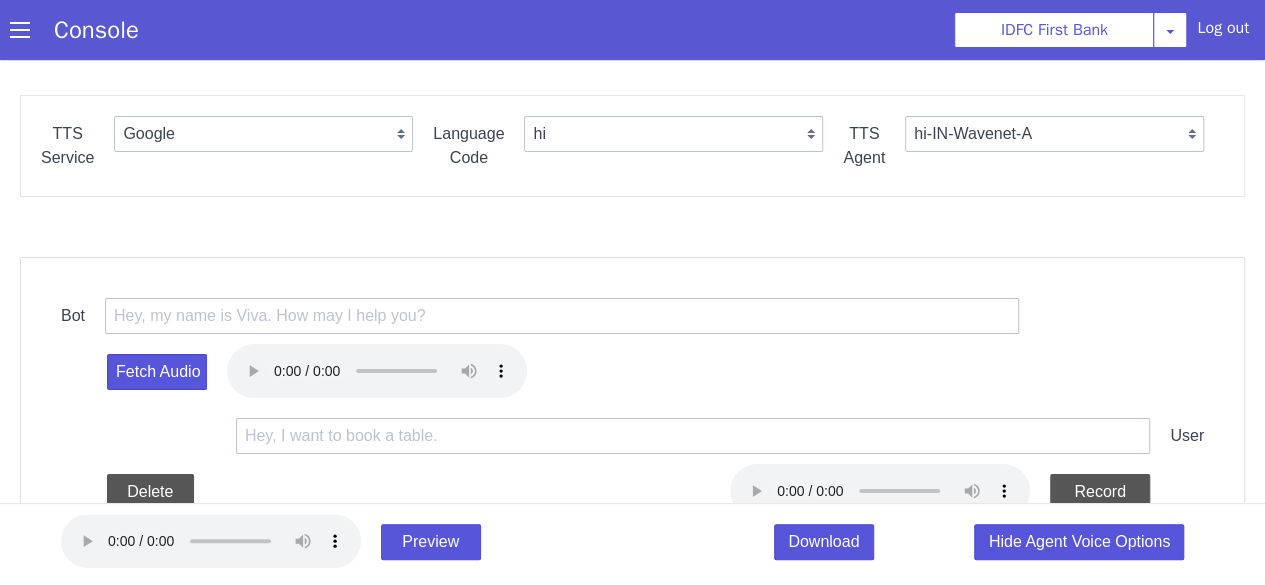 click at bounding box center [20, 30] 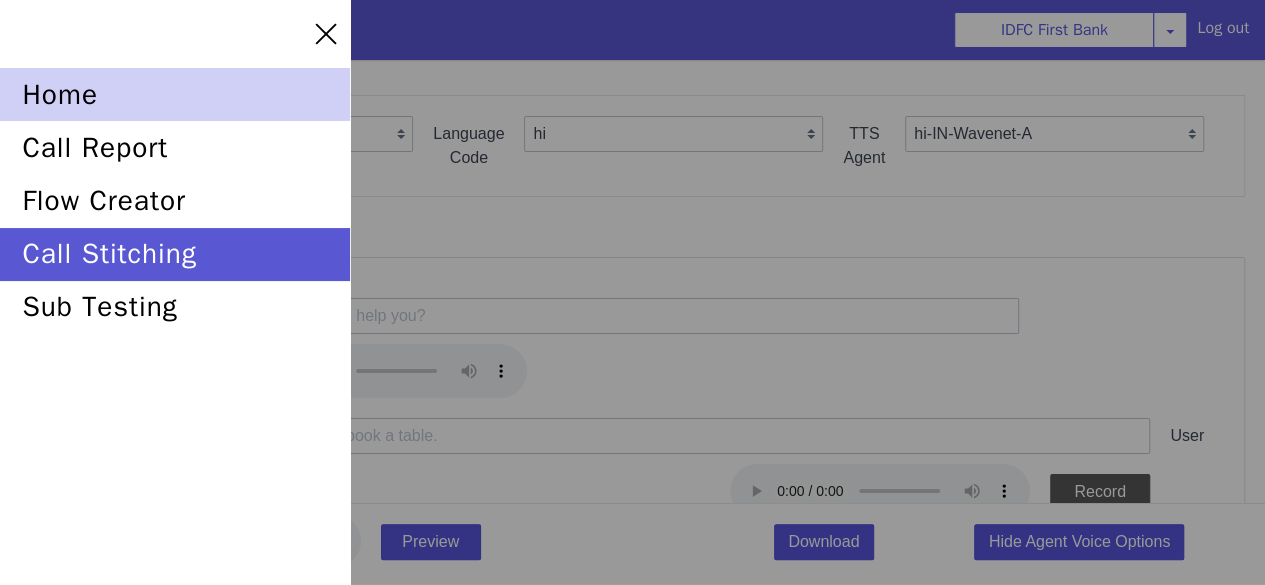 click on "home" at bounding box center (175, 94) 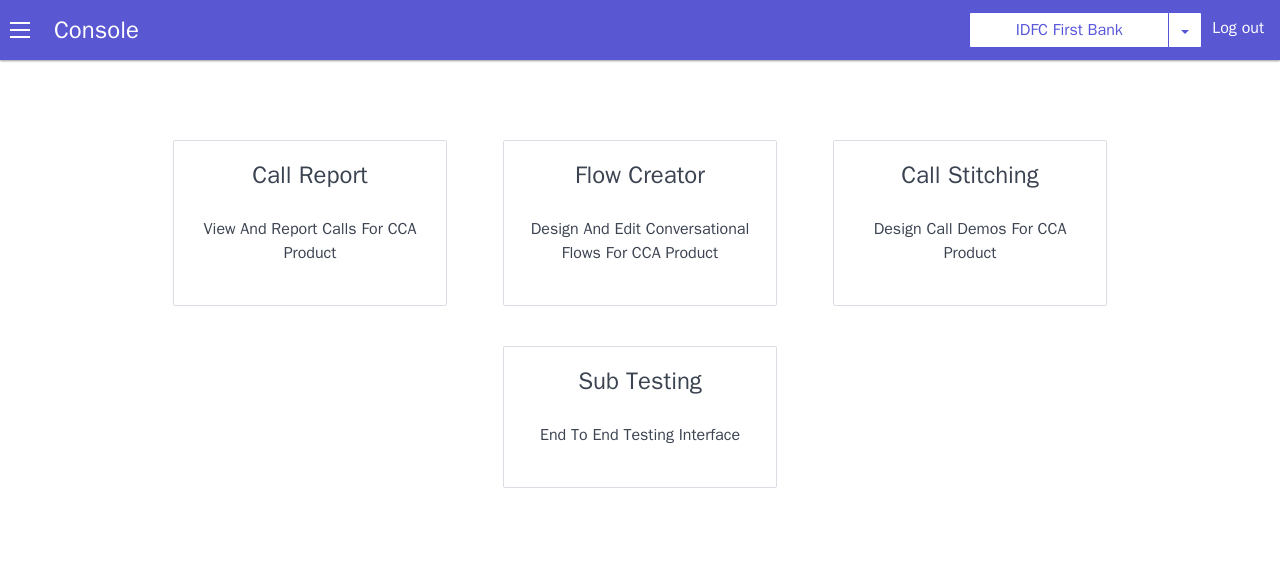 scroll, scrollTop: 0, scrollLeft: 0, axis: both 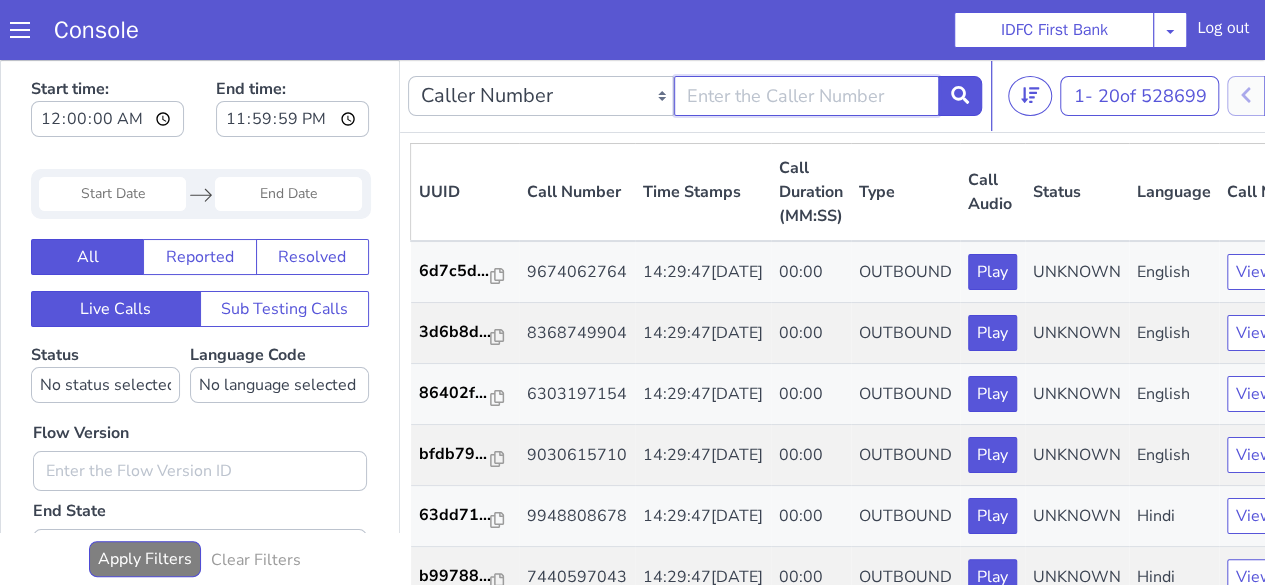 click at bounding box center [807, 96] 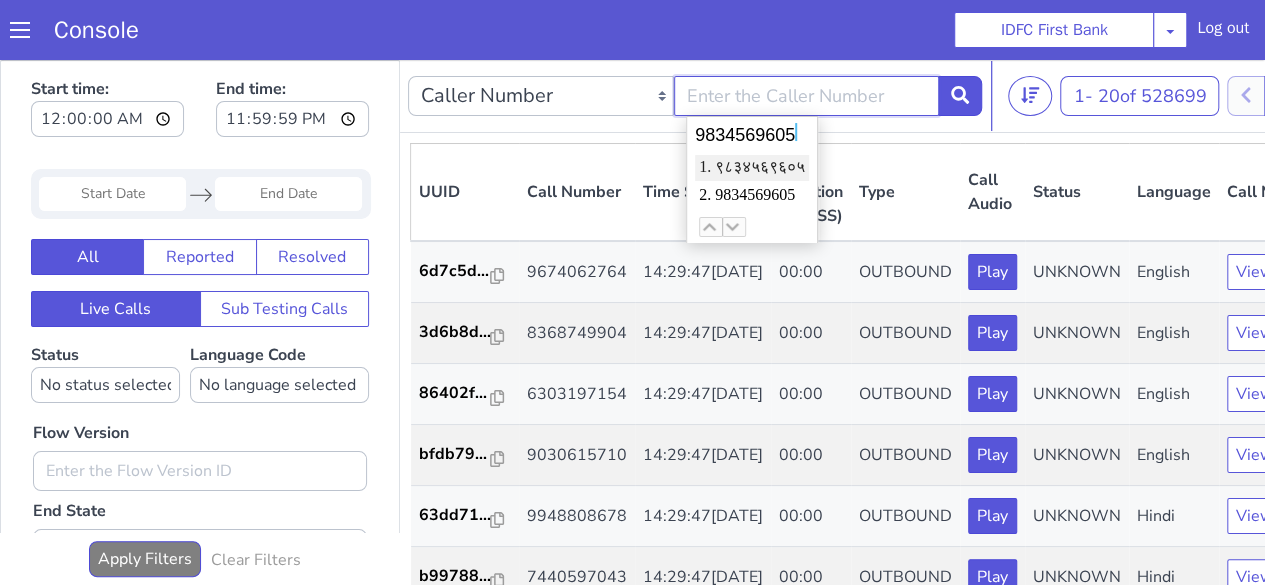 click on "2. 9834569605" at bounding box center (752, 196) 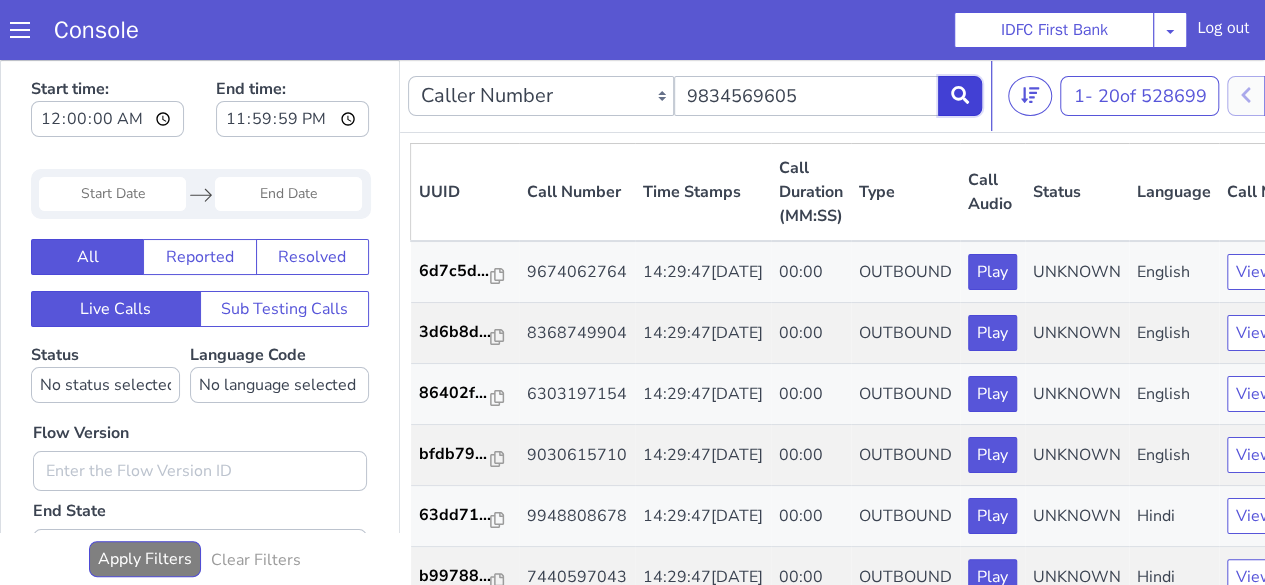 click 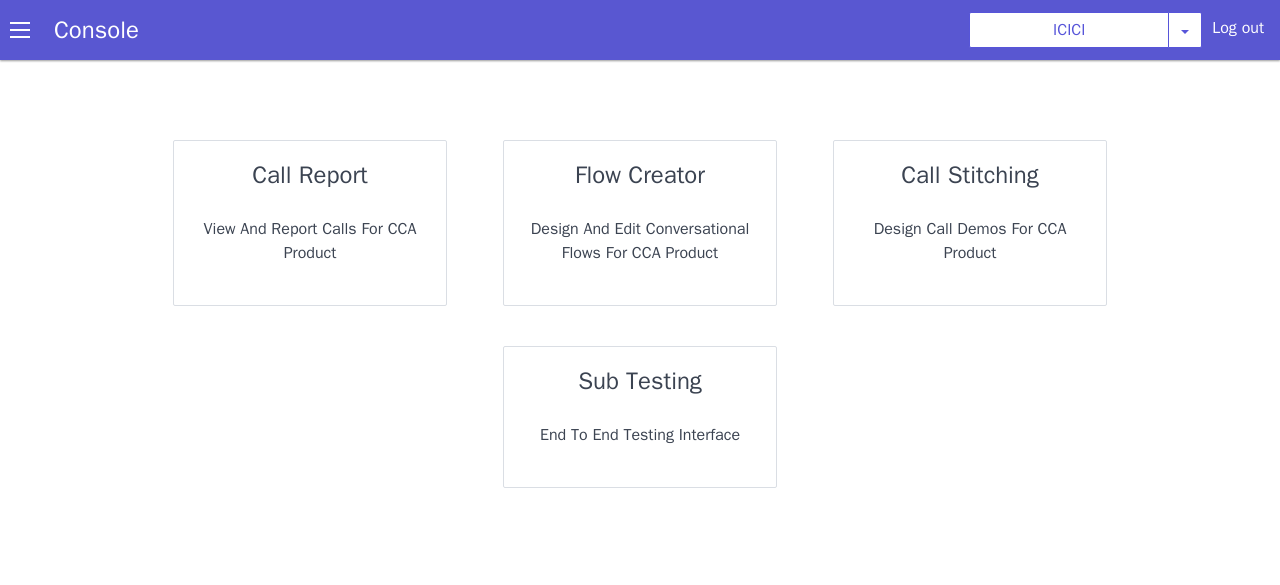 scroll, scrollTop: 0, scrollLeft: 0, axis: both 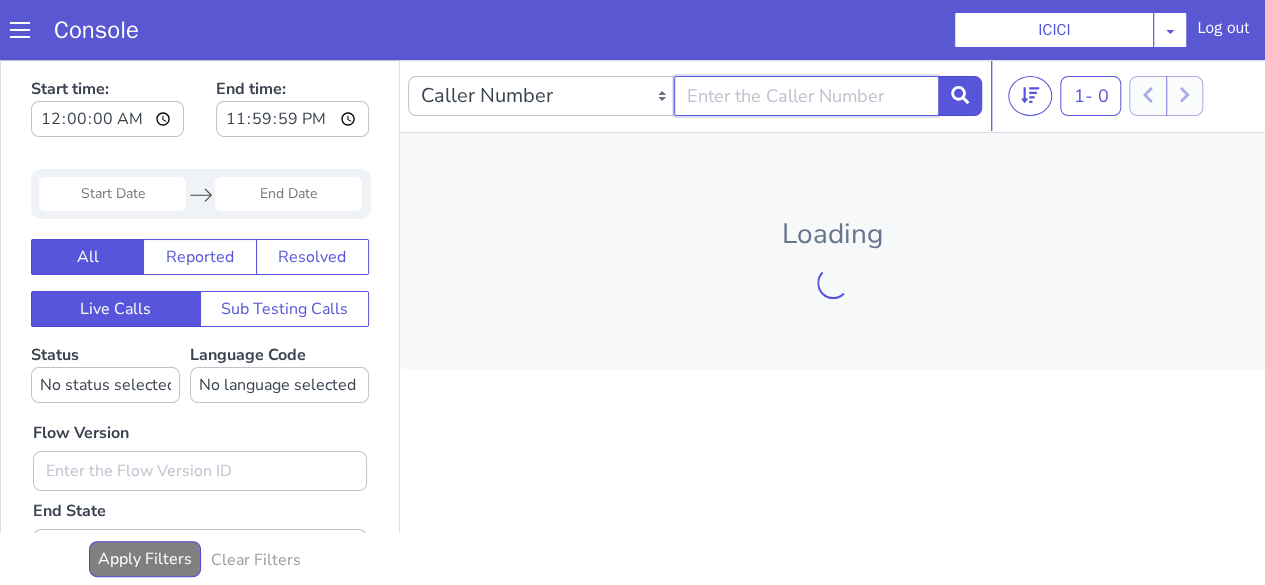 click at bounding box center [807, 96] 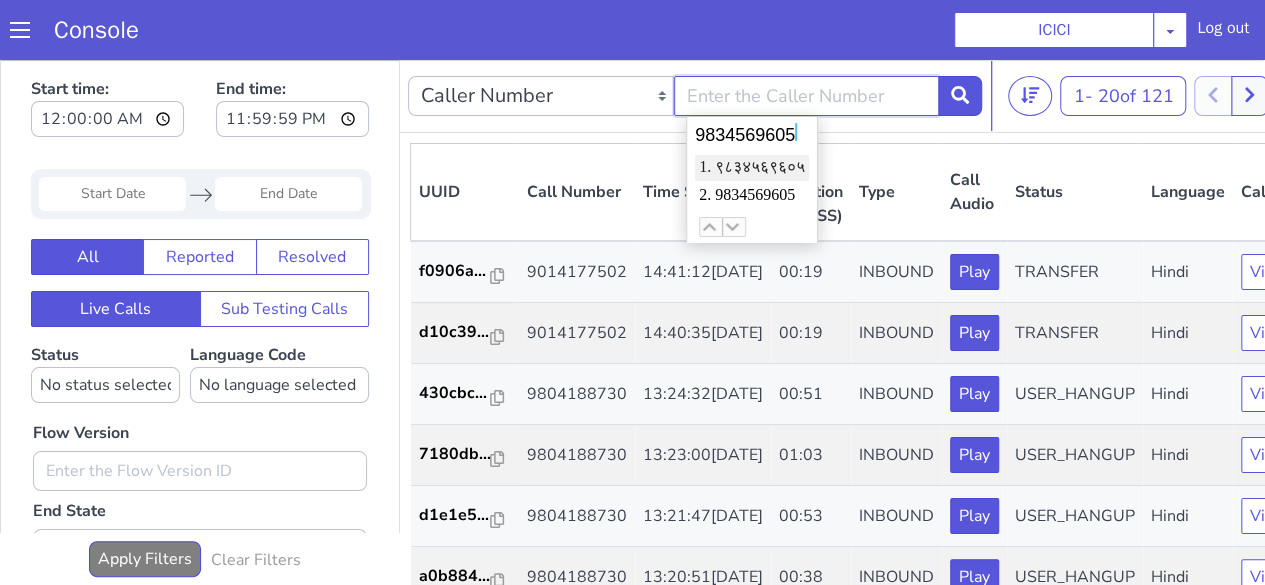 click on "2. 9834569605" at bounding box center [752, 196] 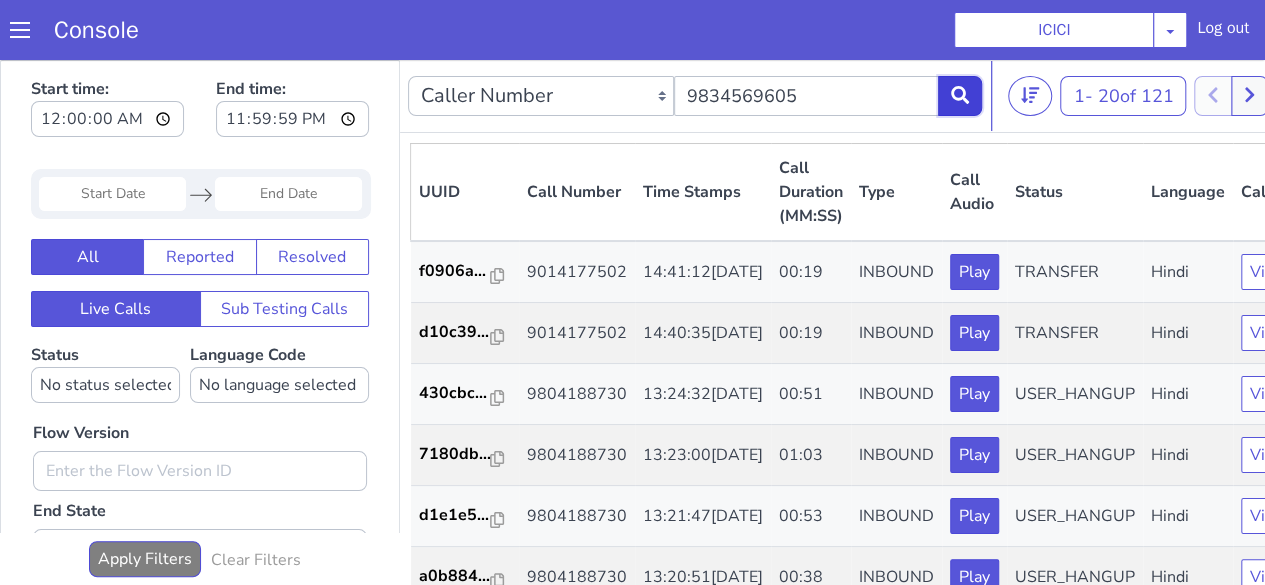 click 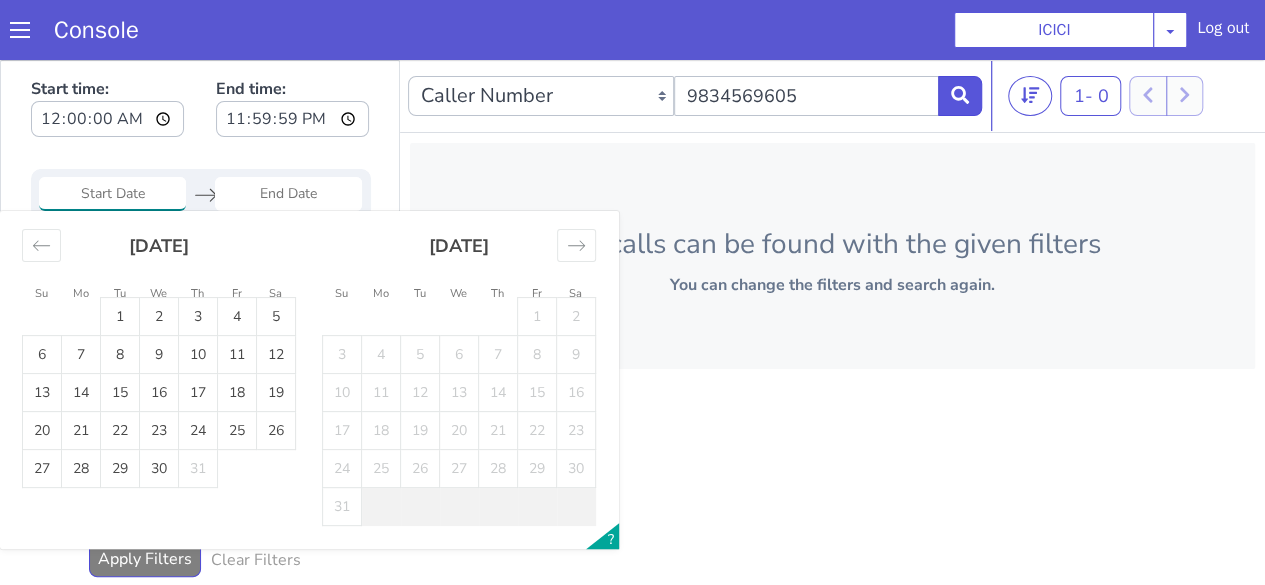 click at bounding box center (112, 194) 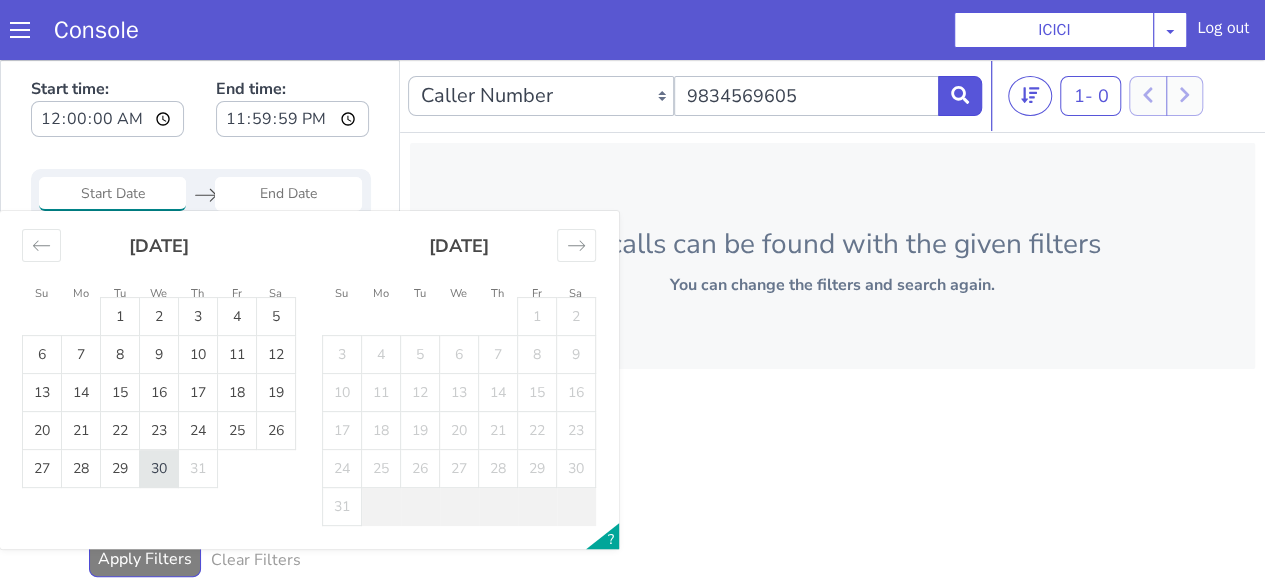 click on "30" at bounding box center (159, 469) 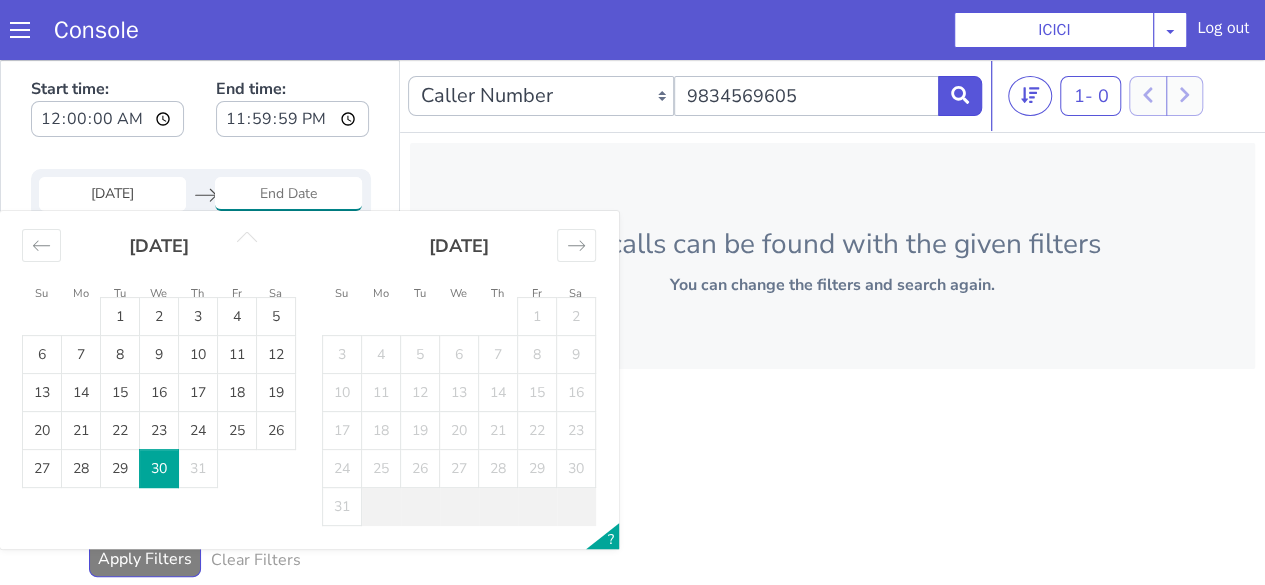 click on "30" at bounding box center (159, 469) 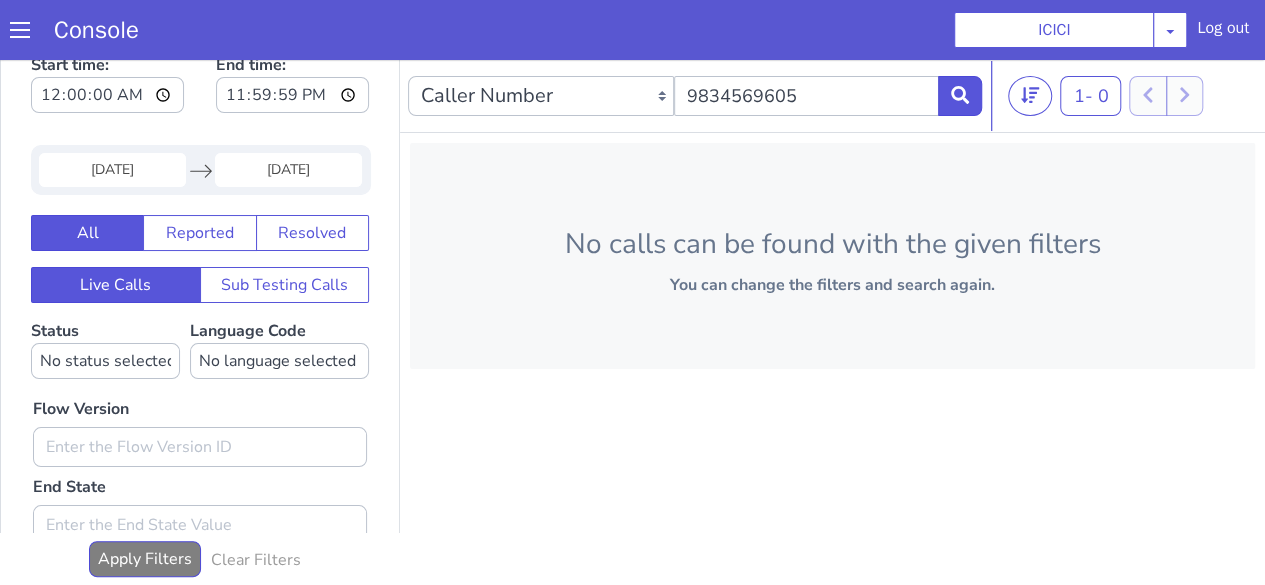 scroll, scrollTop: 0, scrollLeft: 0, axis: both 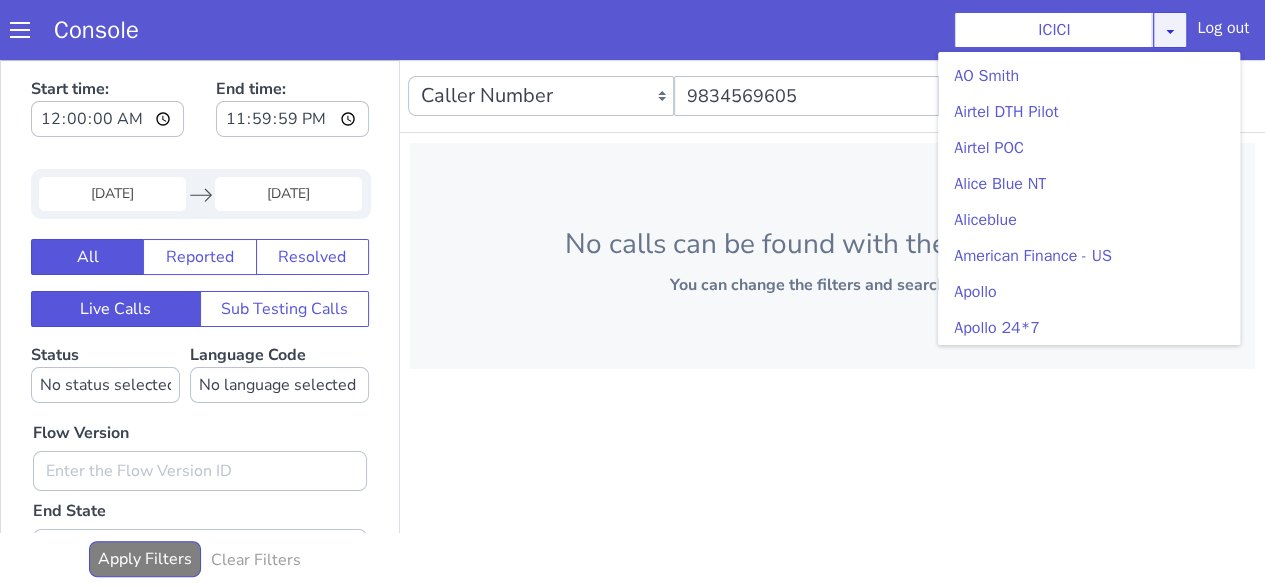 click at bounding box center [1170, 31] 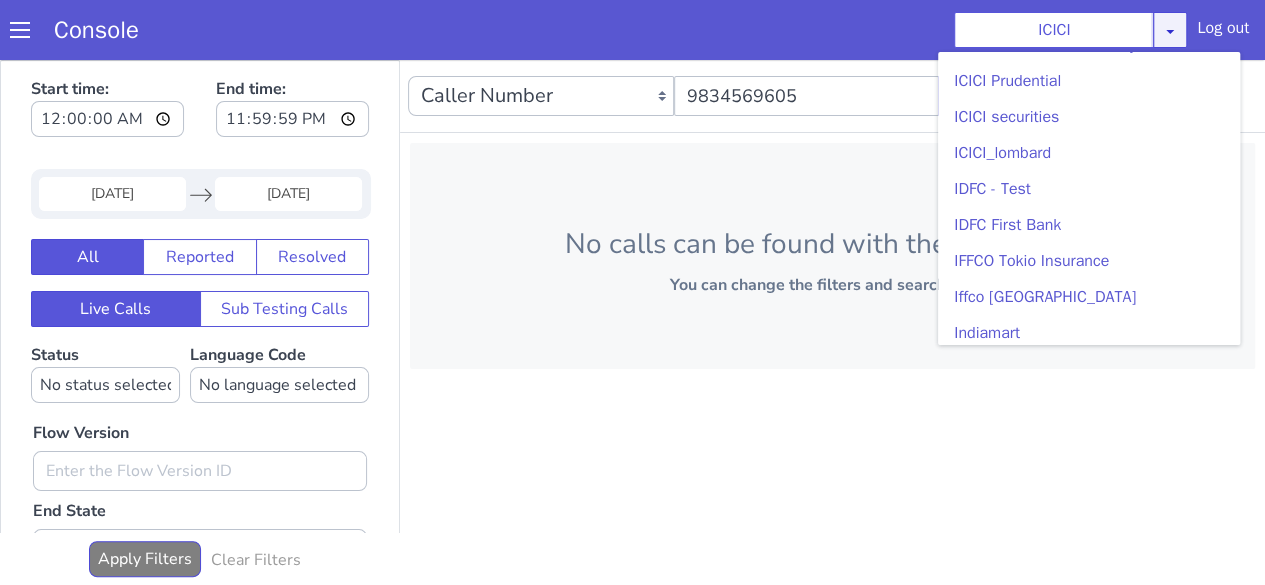scroll, scrollTop: 2377, scrollLeft: 0, axis: vertical 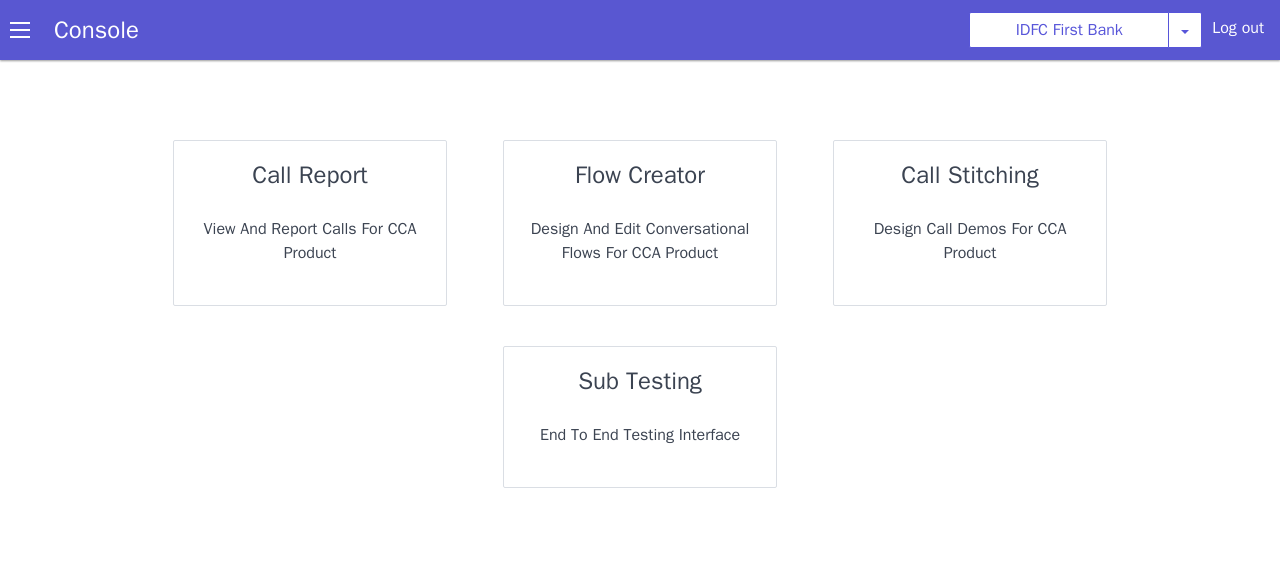 click on "View and report calls for CCA Product" at bounding box center (310, 241) 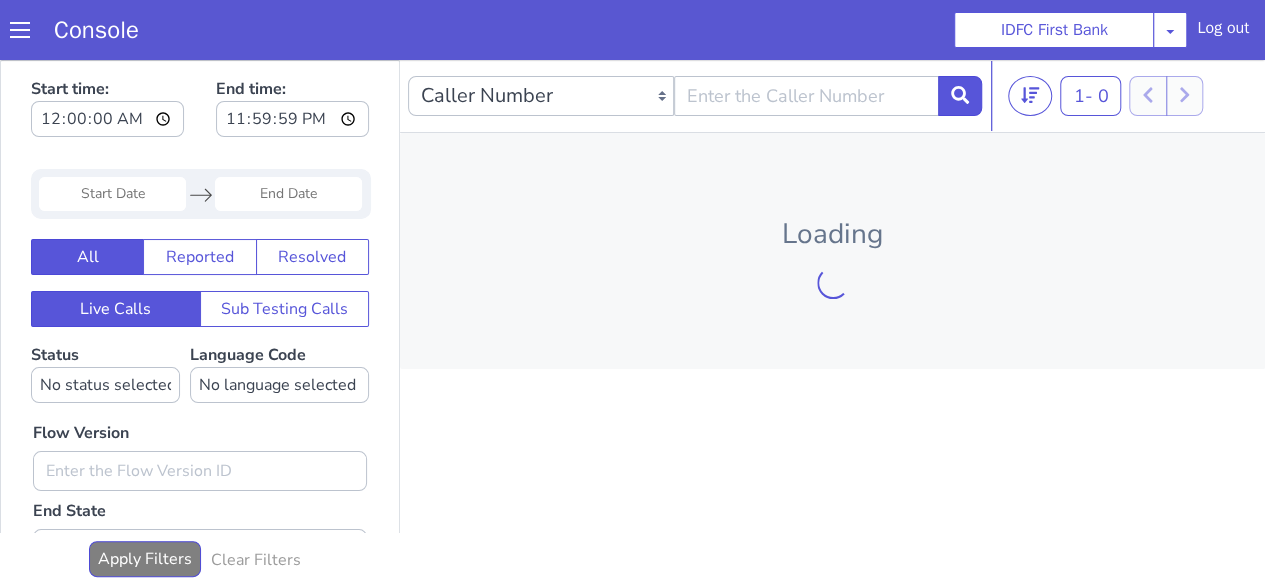 scroll, scrollTop: 0, scrollLeft: 0, axis: both 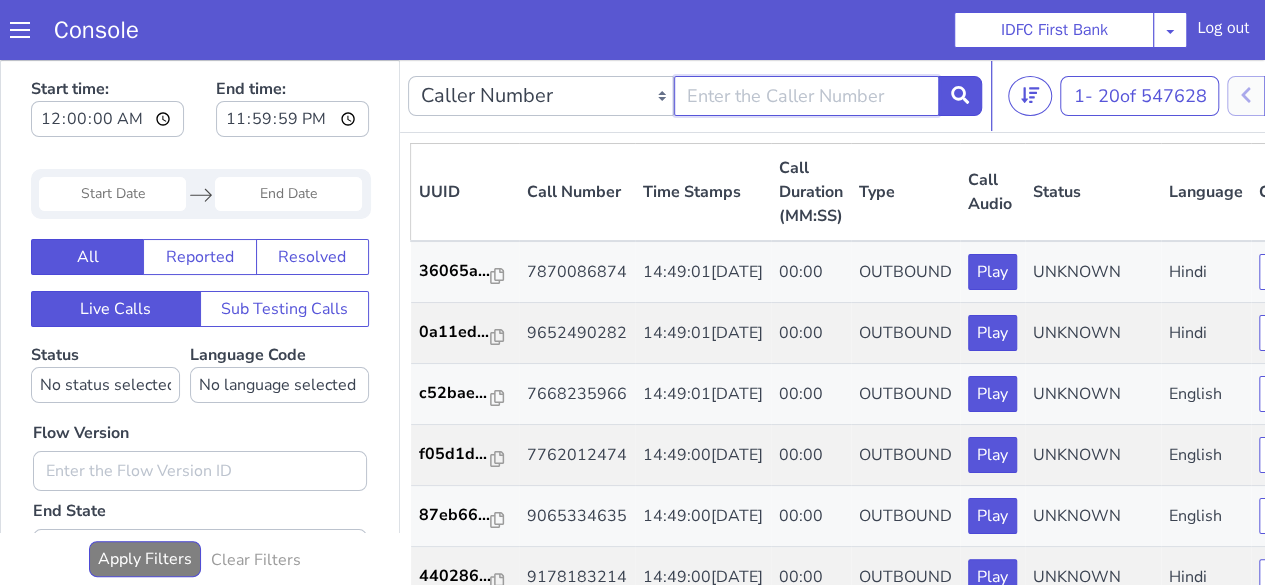 click at bounding box center [807, 96] 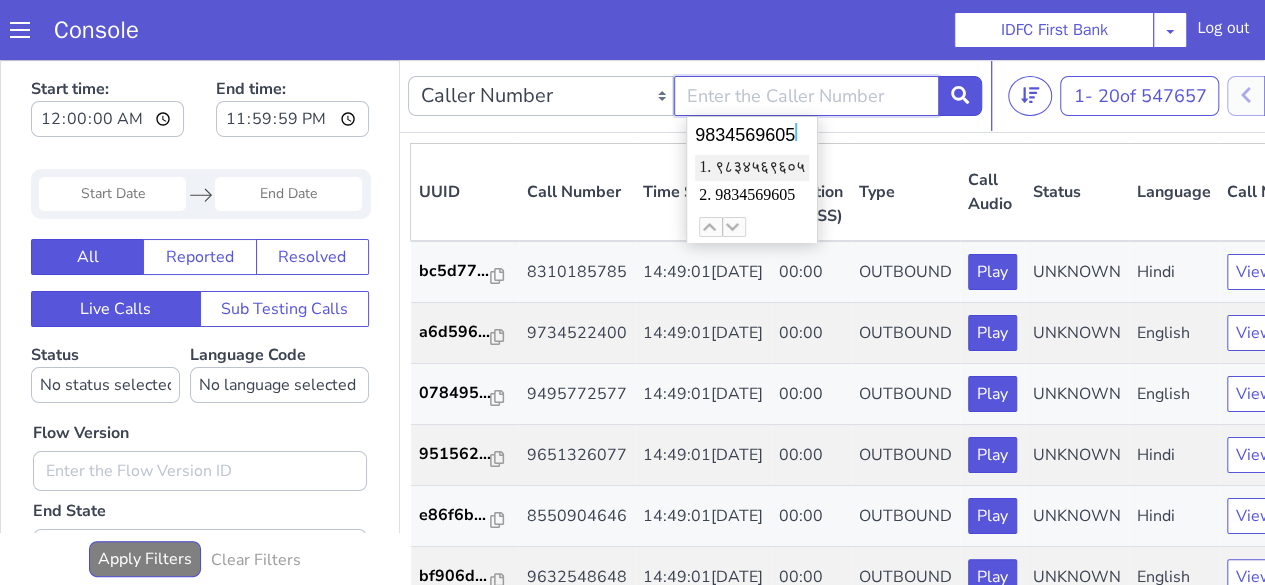 click on "2. 9834569605" at bounding box center [752, 196] 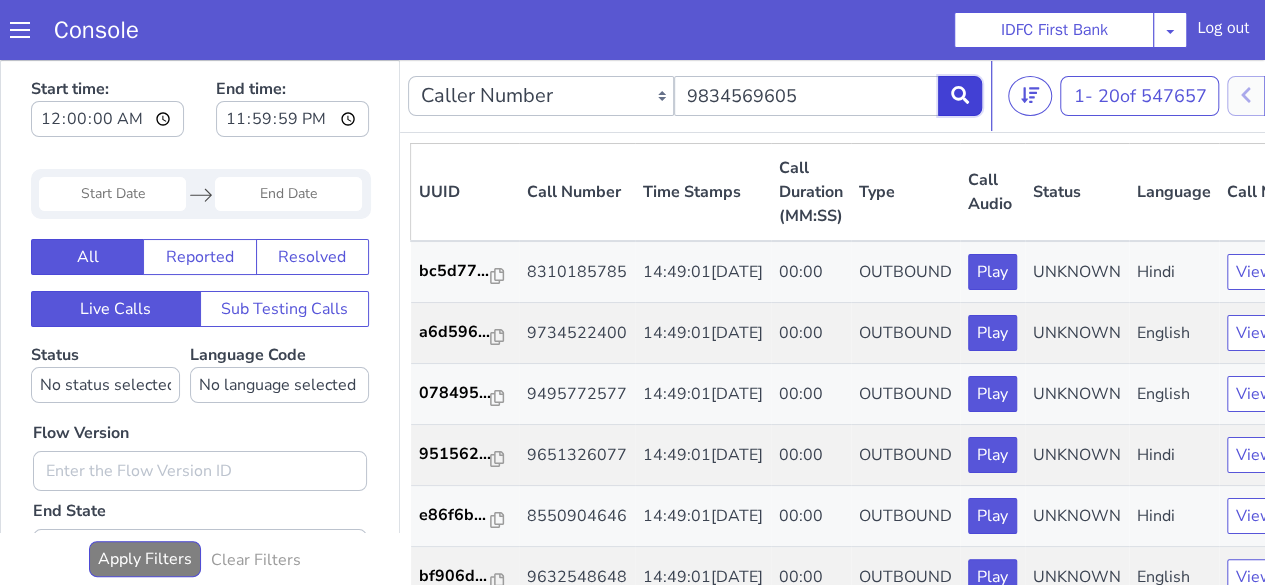 click 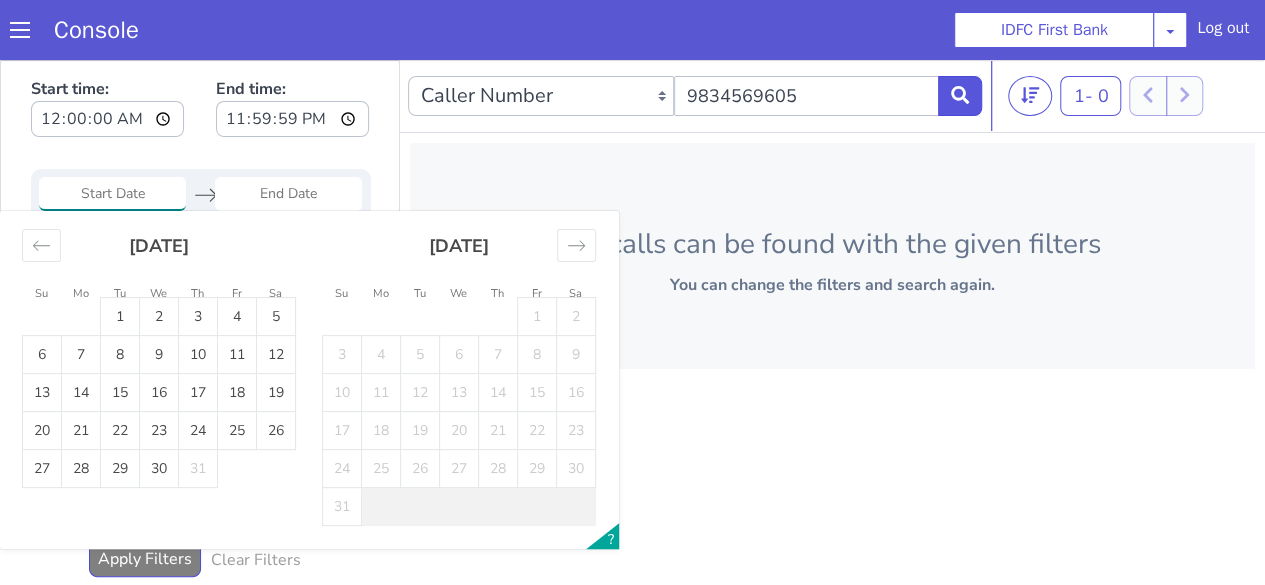 click at bounding box center (112, 194) 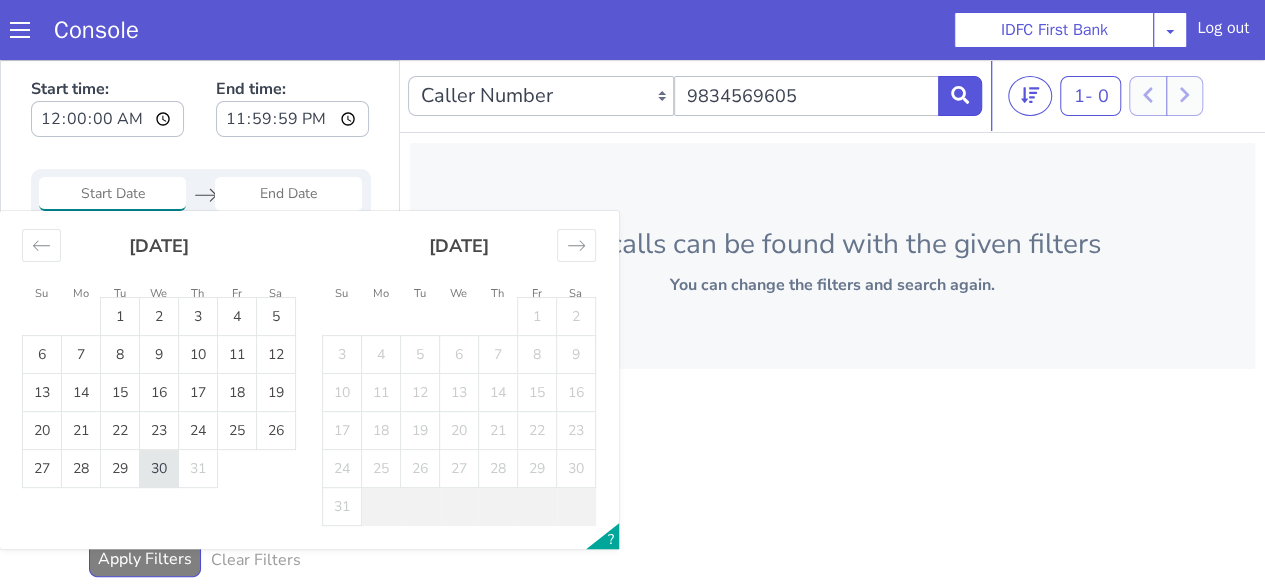 click on "30" at bounding box center (159, 469) 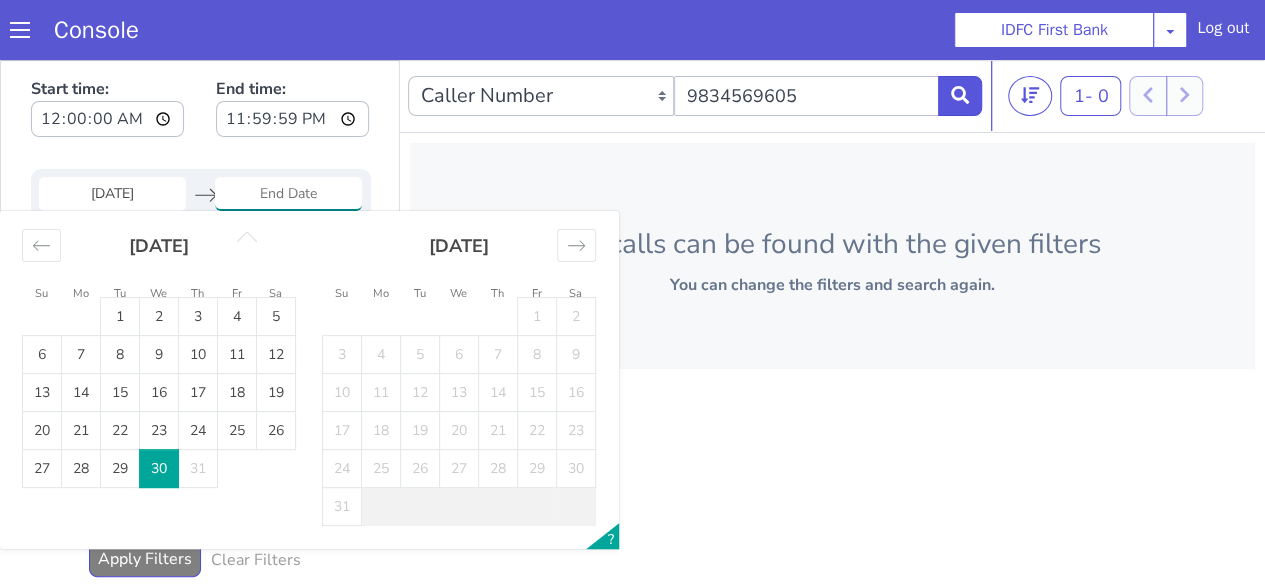 click on "30" at bounding box center (159, 469) 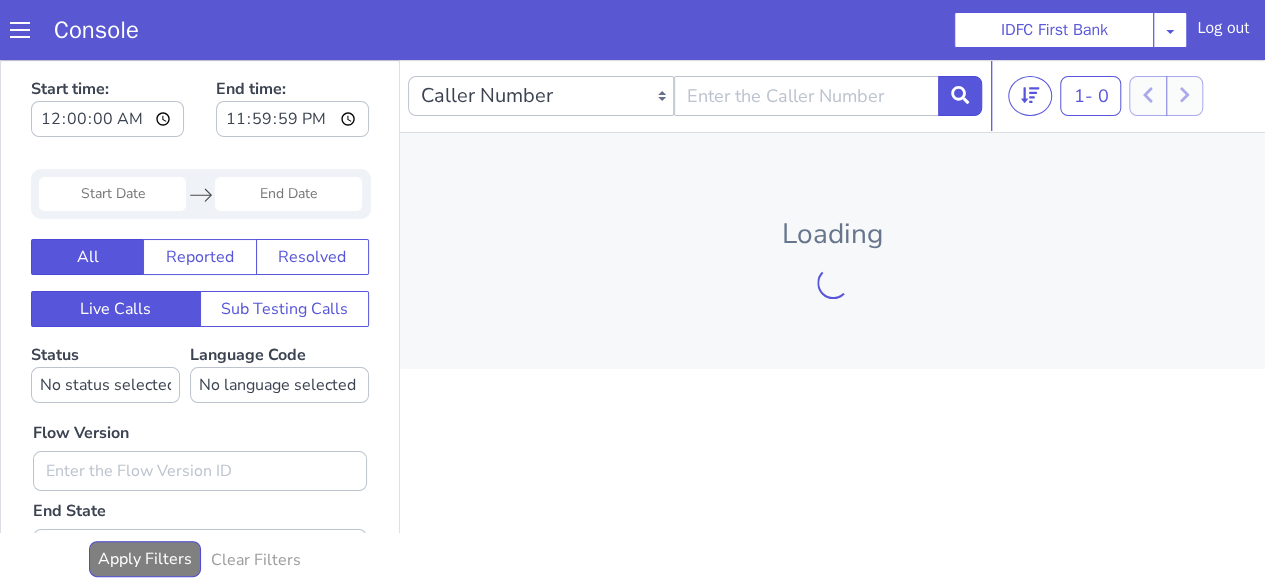 scroll, scrollTop: 0, scrollLeft: 0, axis: both 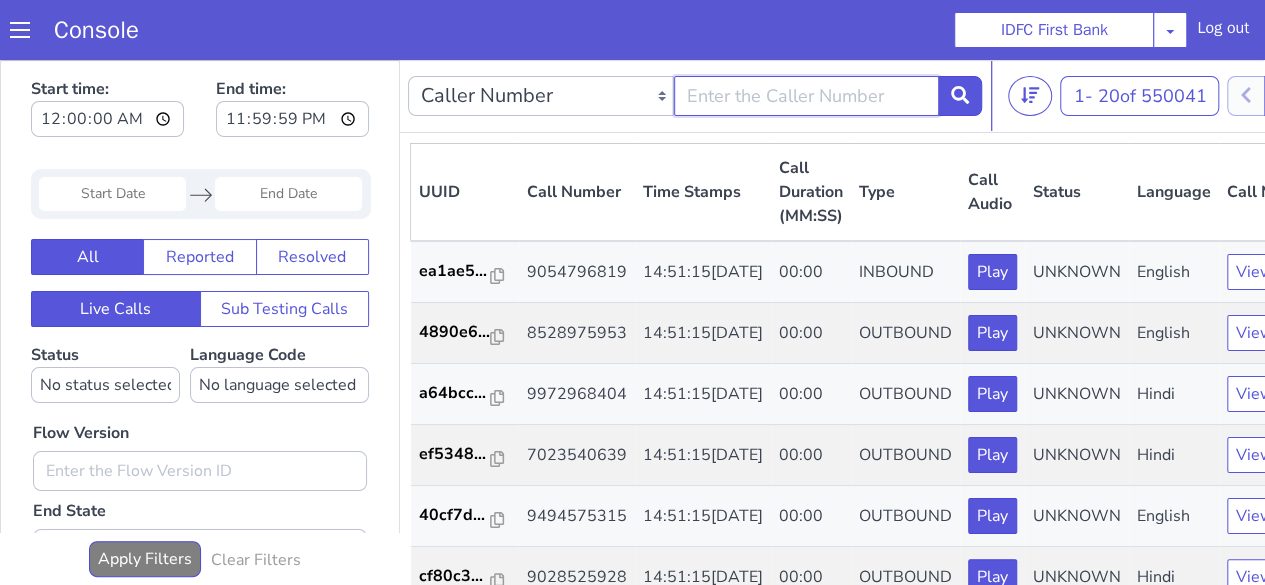click at bounding box center [807, 96] 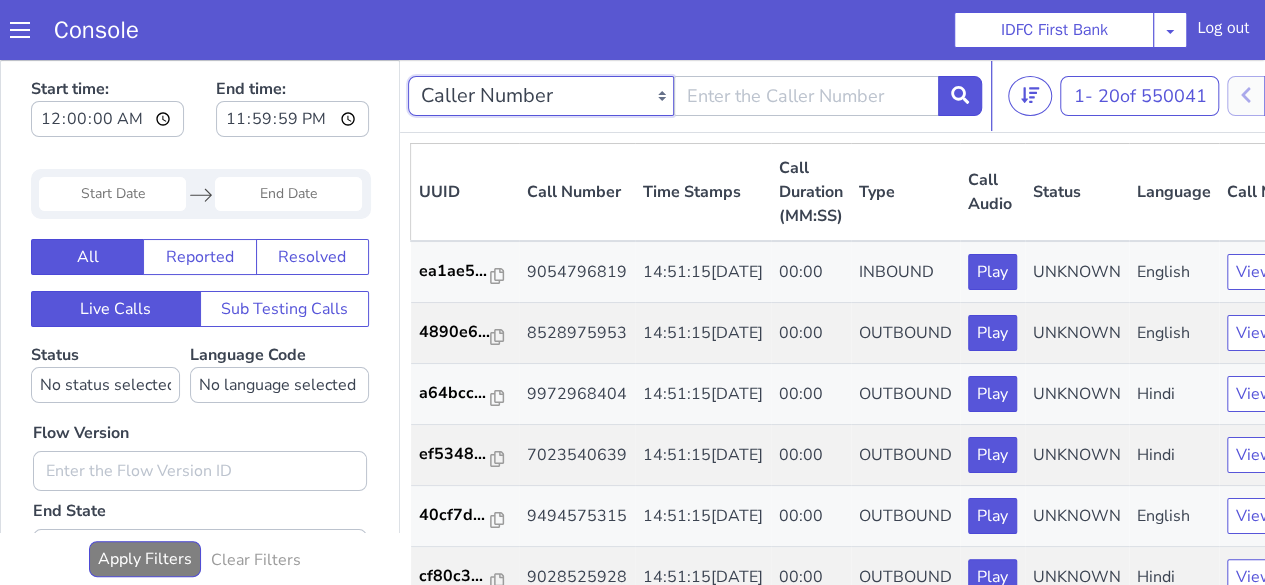 click on "Caller Number Call UUID Custom Parameter" at bounding box center [541, 96] 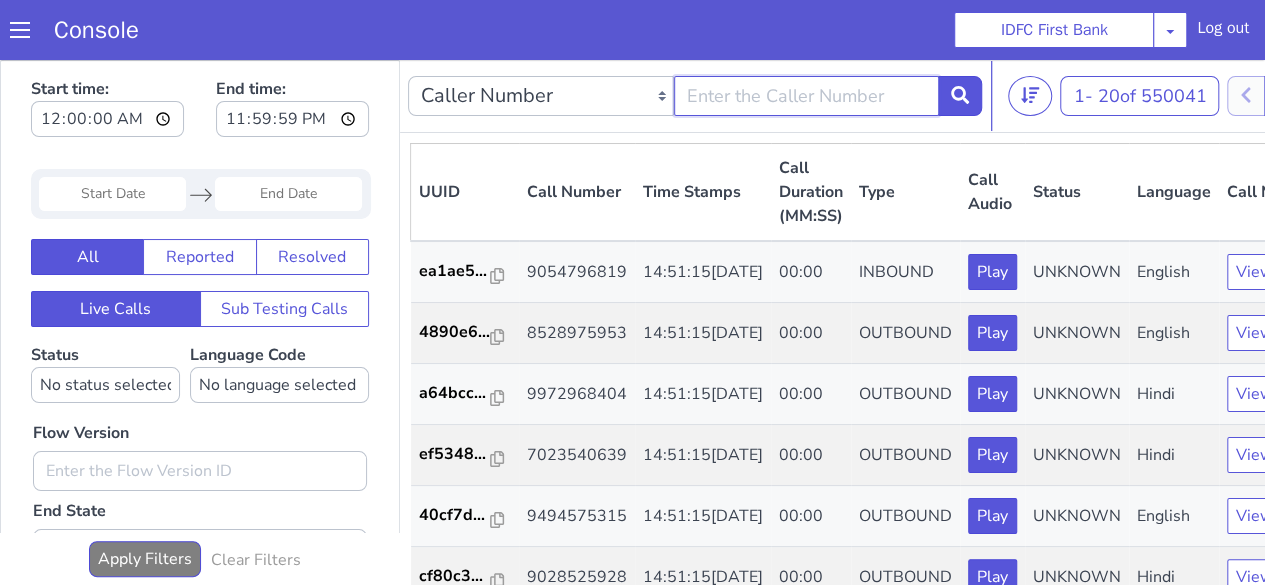 click at bounding box center [807, 96] 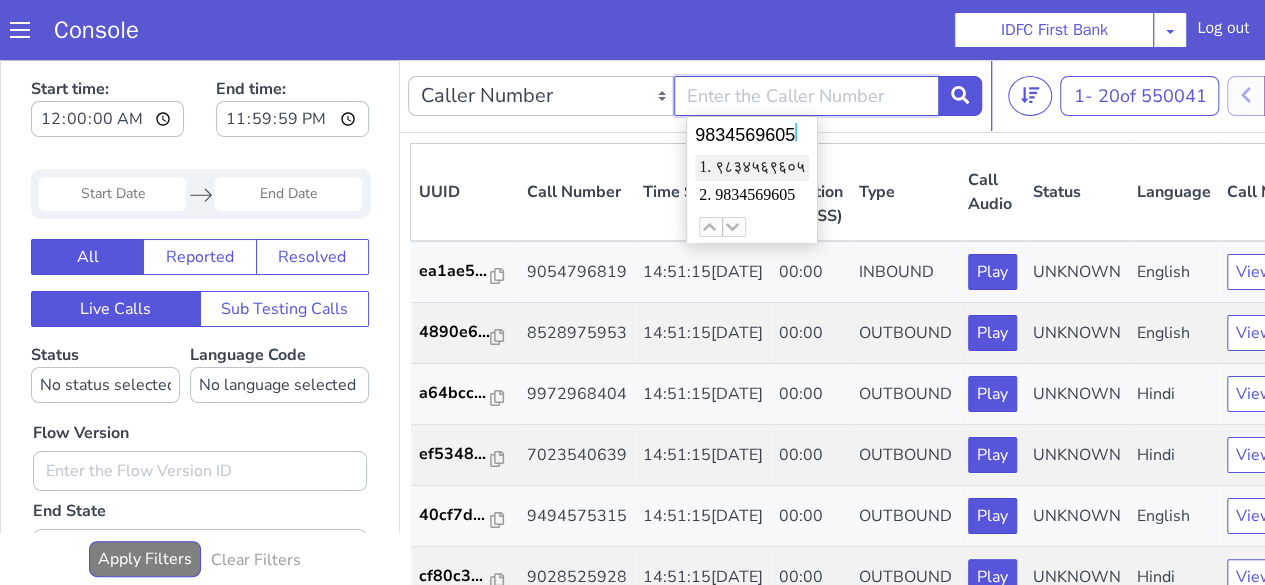 click on "2. 9834569605" at bounding box center (752, 196) 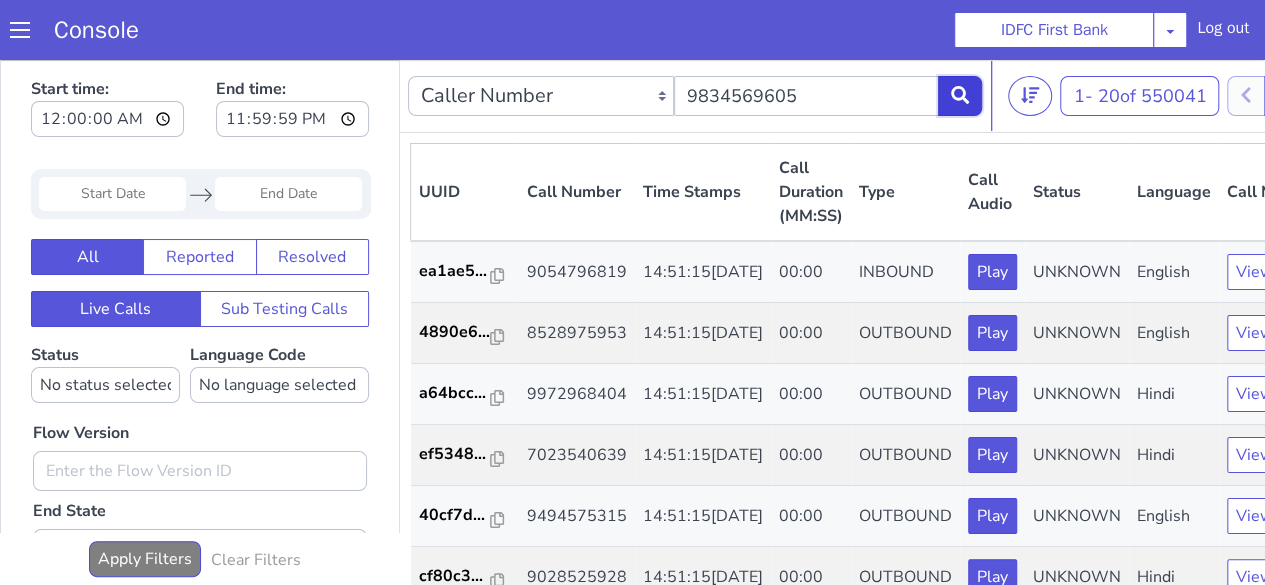 click 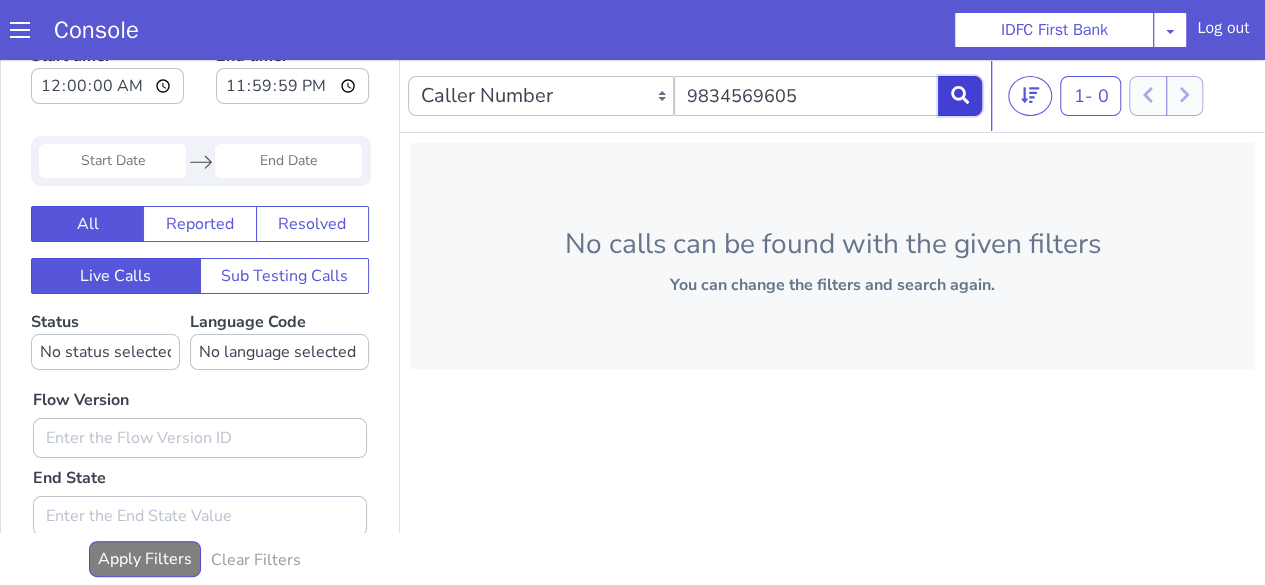scroll, scrollTop: 0, scrollLeft: 0, axis: both 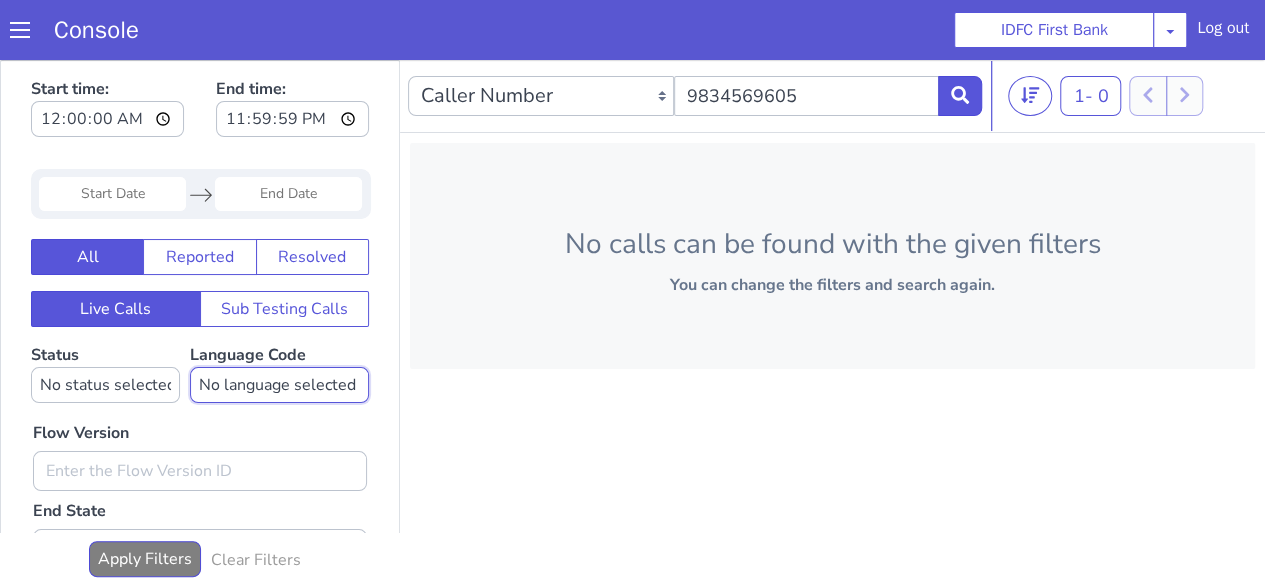 click on "No language selected Hindi English Tamil Telugu [GEOGRAPHIC_DATA] Marathi Malayalam Gujarati Bengali Indonesian Malay English US English GB" at bounding box center [279, 385] 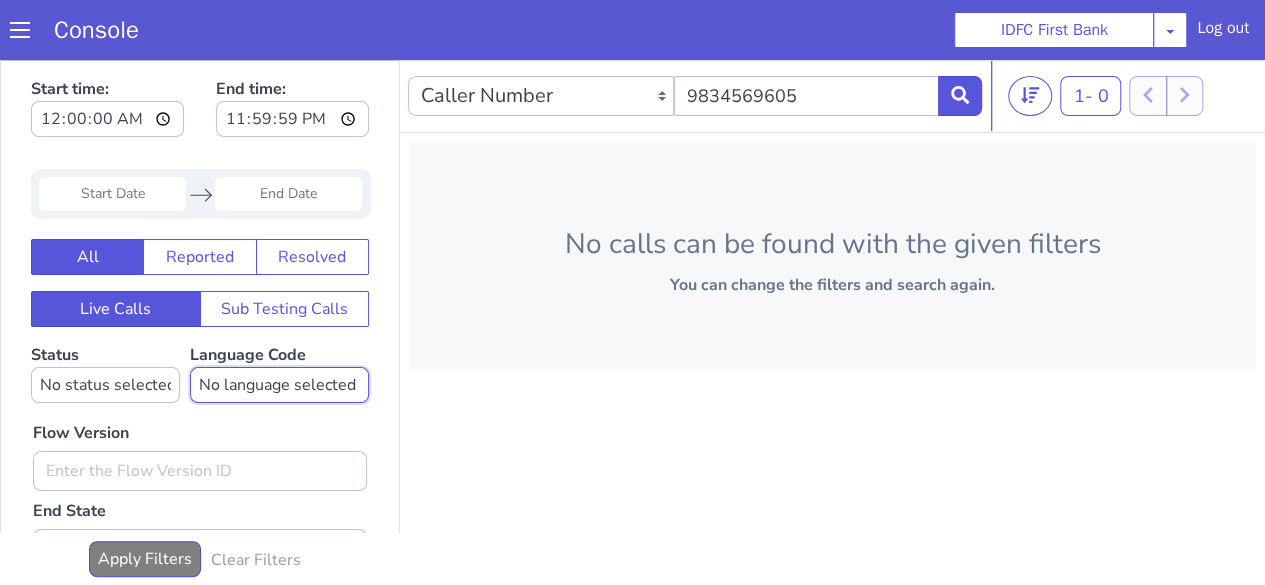 select on "mr" 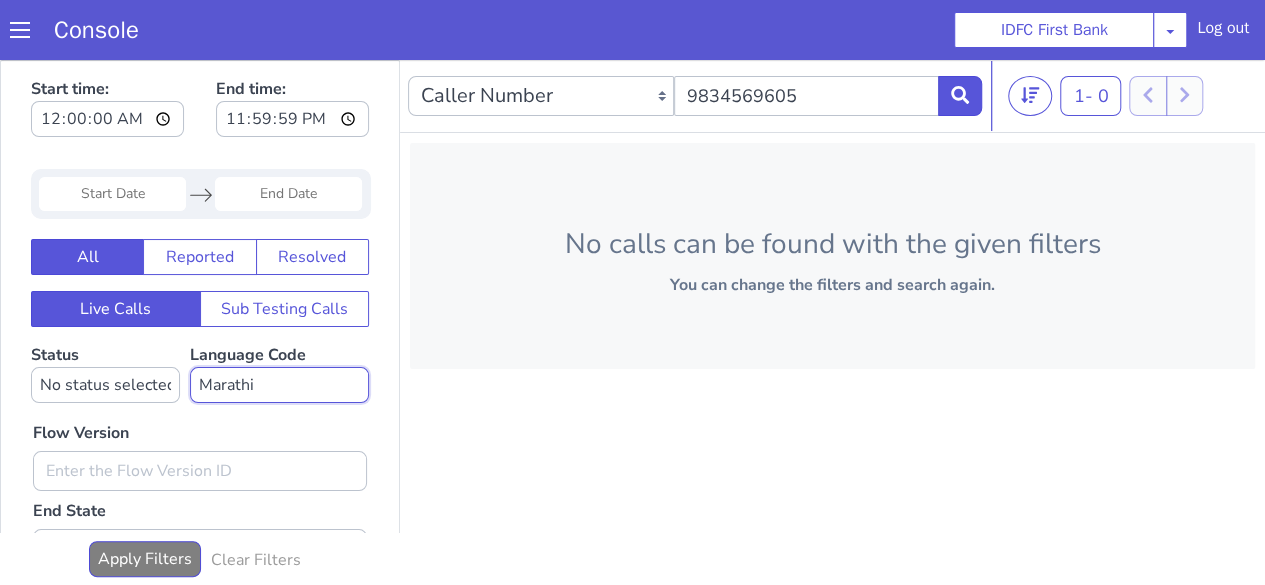 click on "No language selected Hindi English Tamil Telugu [GEOGRAPHIC_DATA] Marathi Malayalam Gujarati Bengali Indonesian Malay English US English GB" at bounding box center (279, 385) 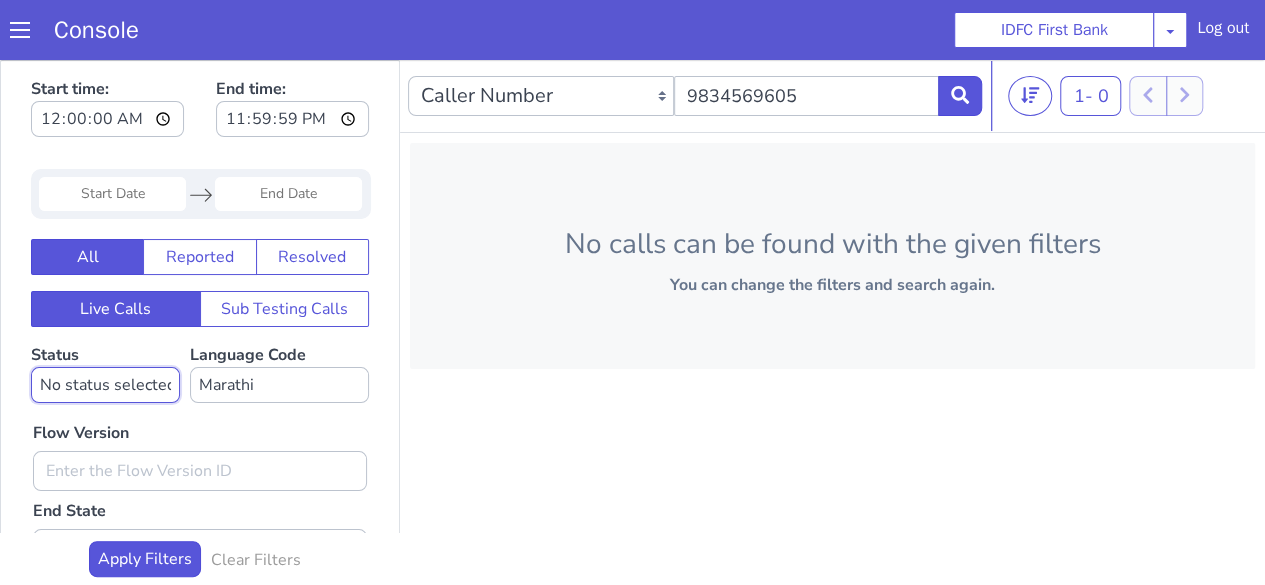click on "No status selected HANGUP USER_HANGUP TRANSFER UNKNOWN" at bounding box center (105, 385) 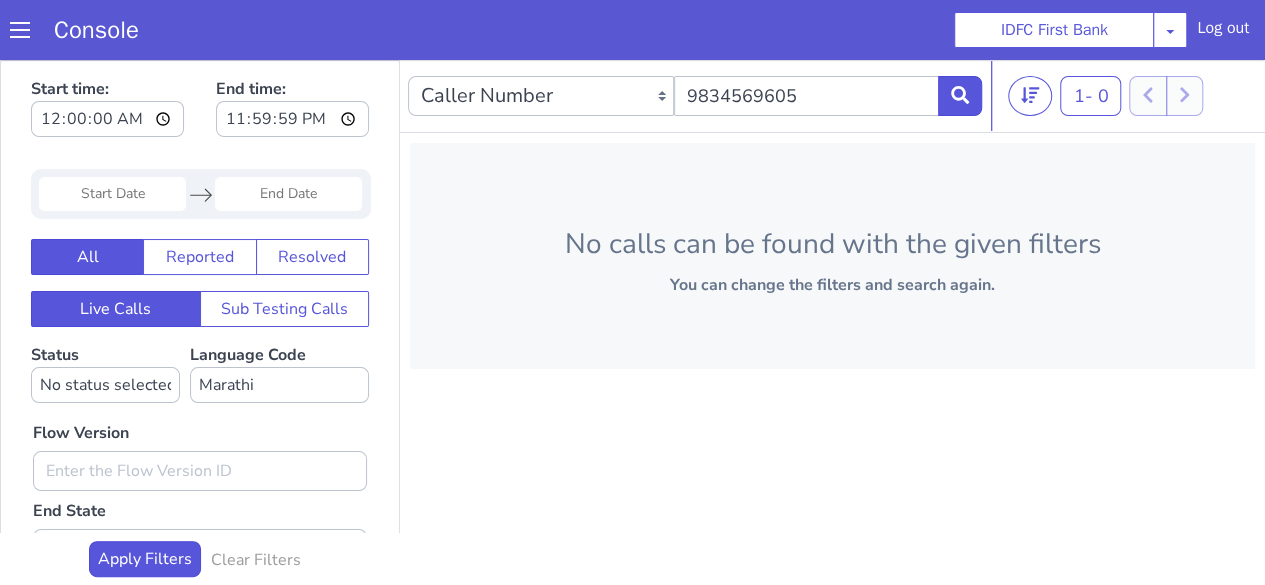 click at bounding box center [112, 194] 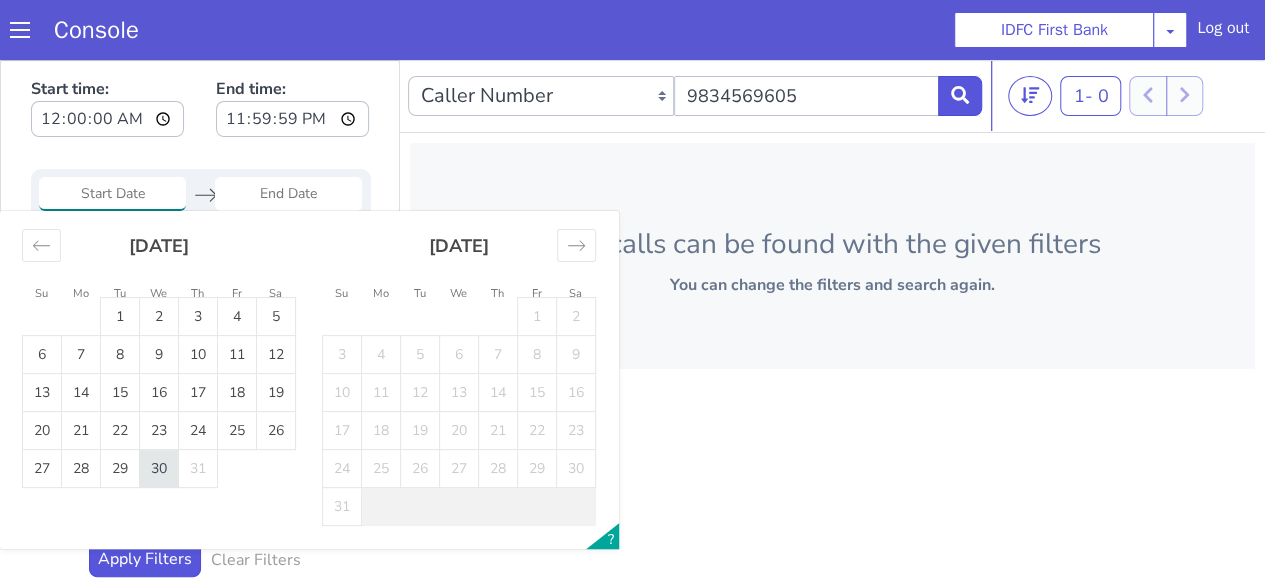 click on "30" at bounding box center [159, 469] 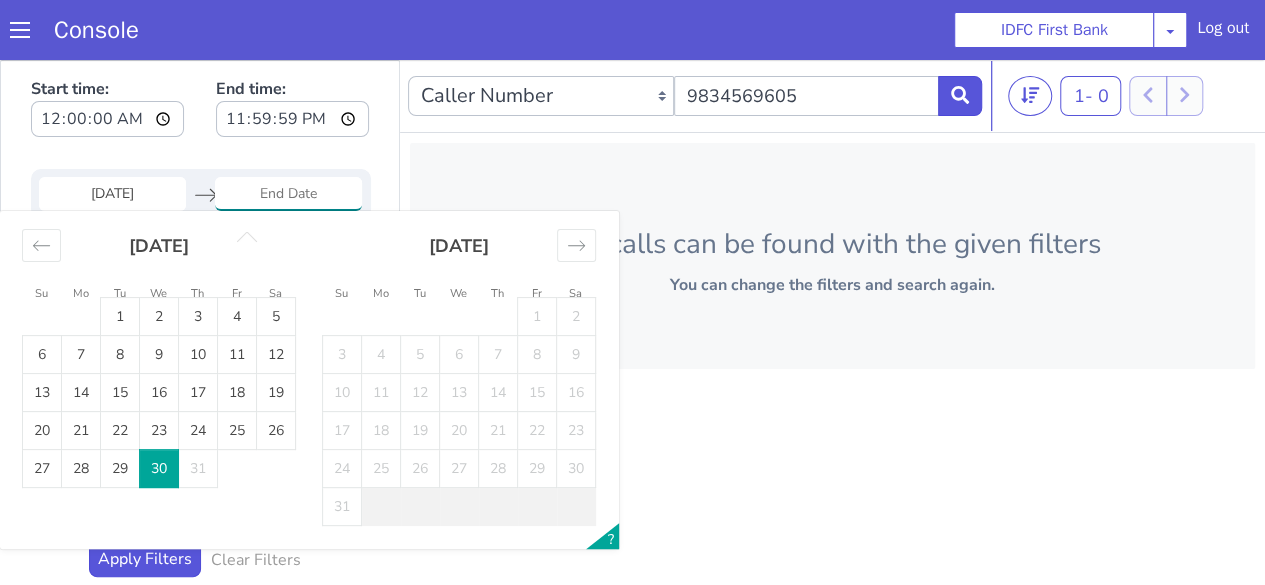 click on "Caller Number Call UUID Custom Parameter 1  -   0 20 50 100 No calls can be found with the given filters You can change the filters and search again." at bounding box center (832, 328) 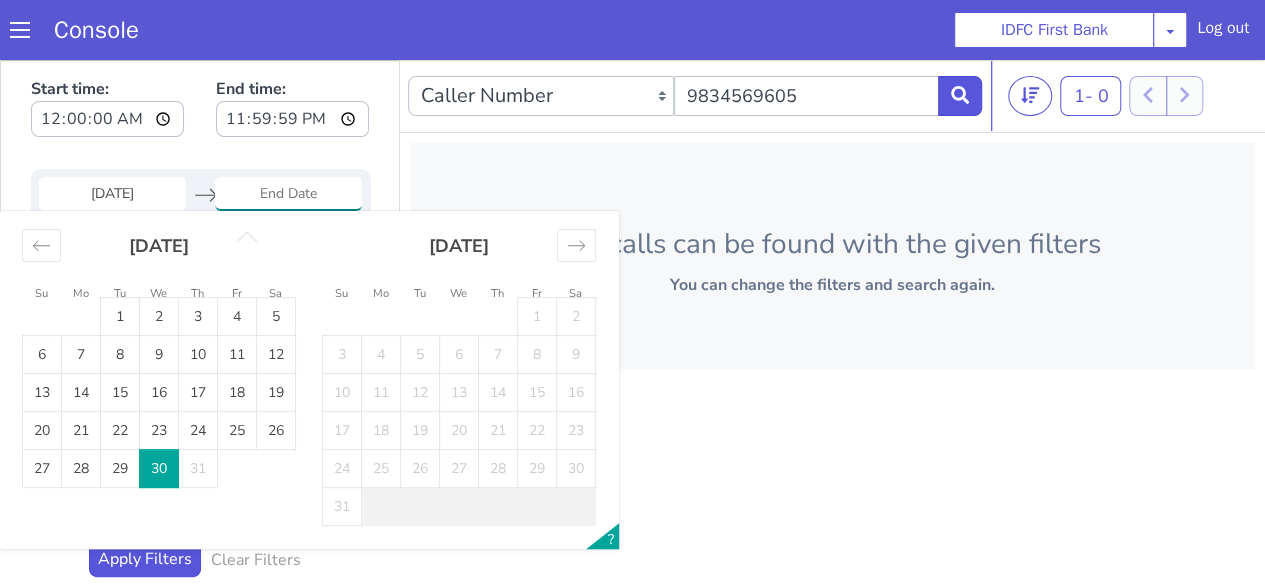 click at bounding box center (288, 194) 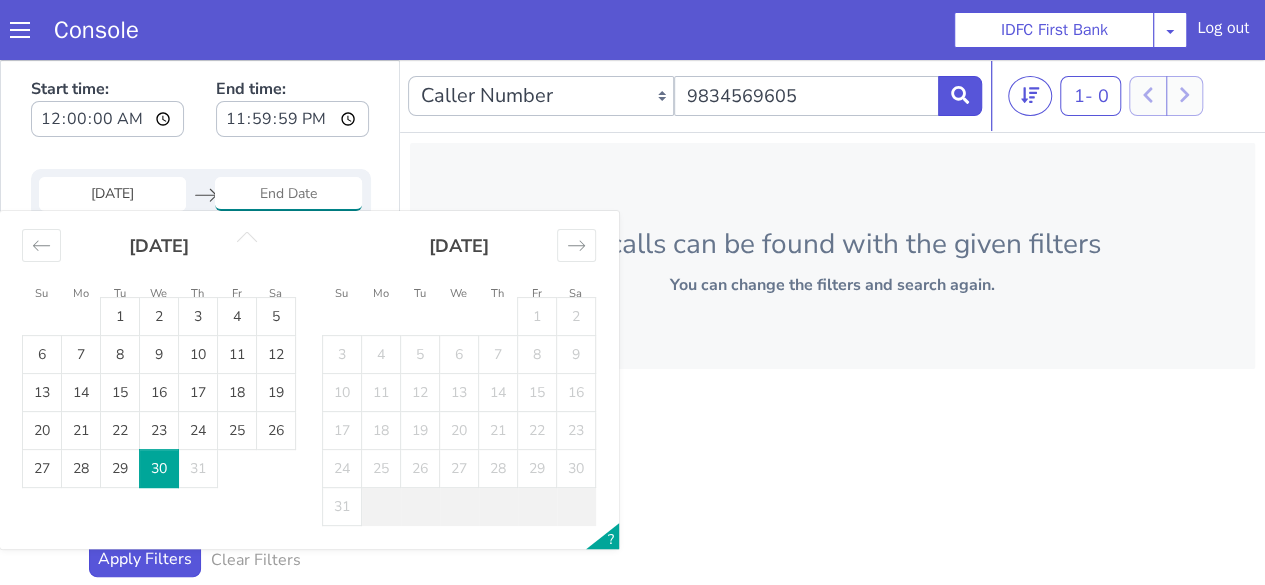 click on "30" at bounding box center (159, 469) 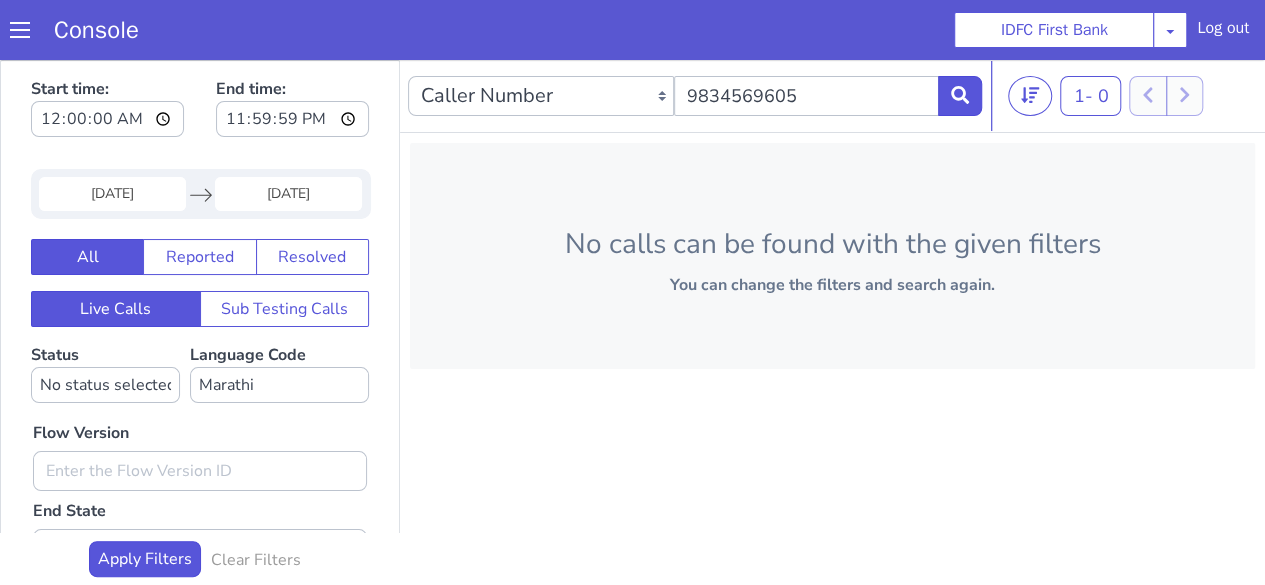 click at bounding box center (1166, 96) 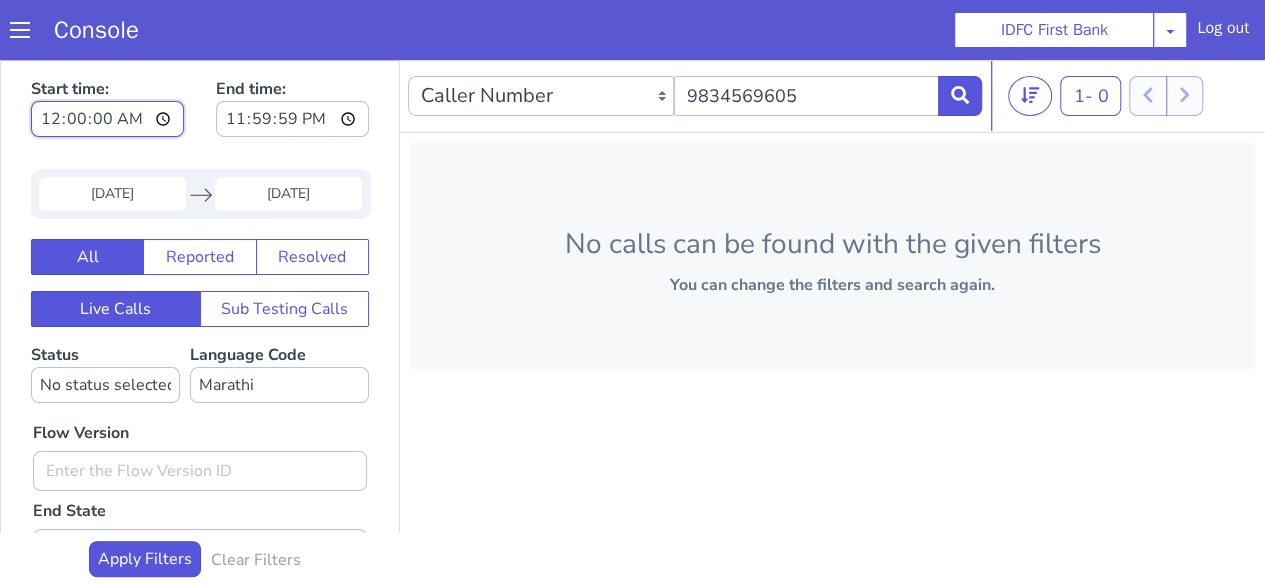 click on "00:00:00" at bounding box center (107, 119) 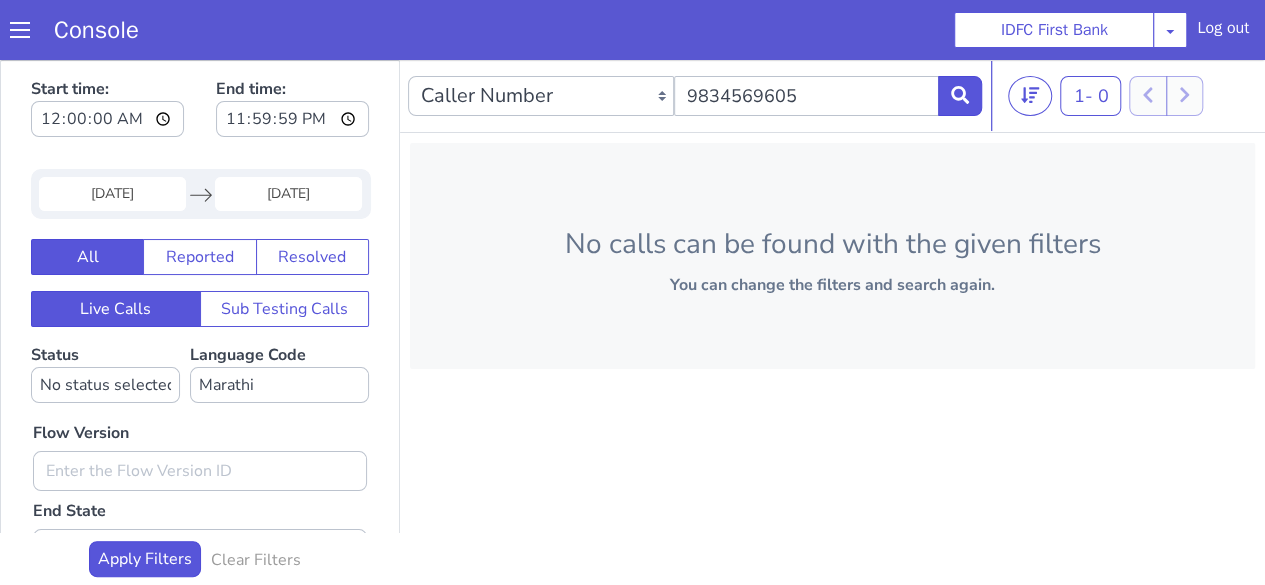 click on "Start time:   00:00:00 End time:   23:59:59" at bounding box center (200, 110) 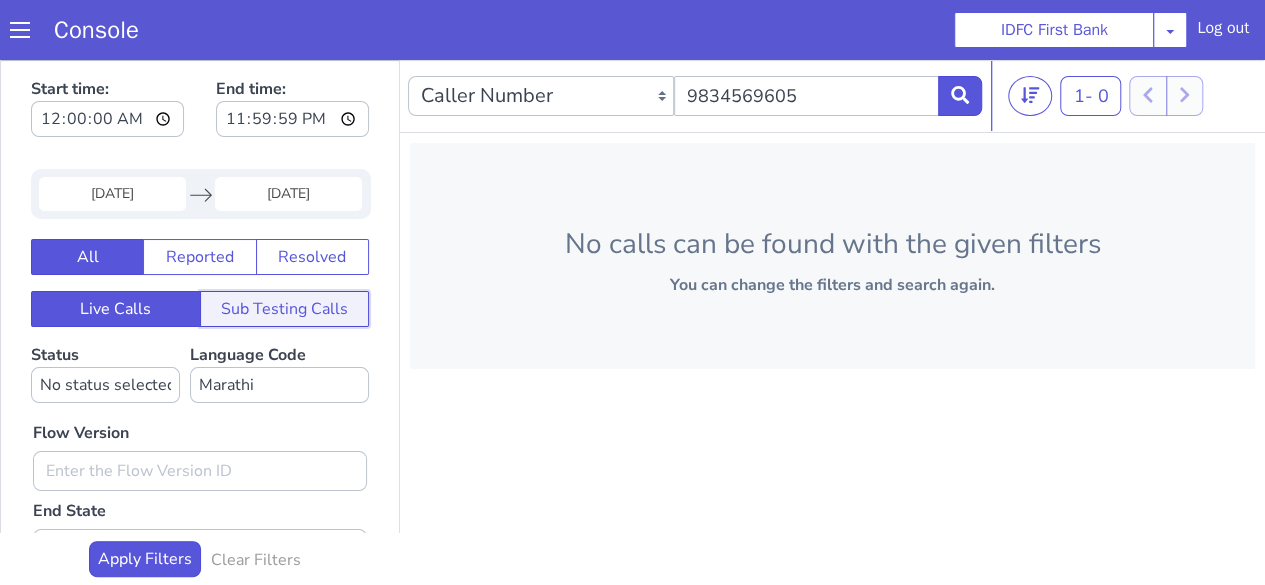 click on "Sub Testing Calls" at bounding box center [285, 309] 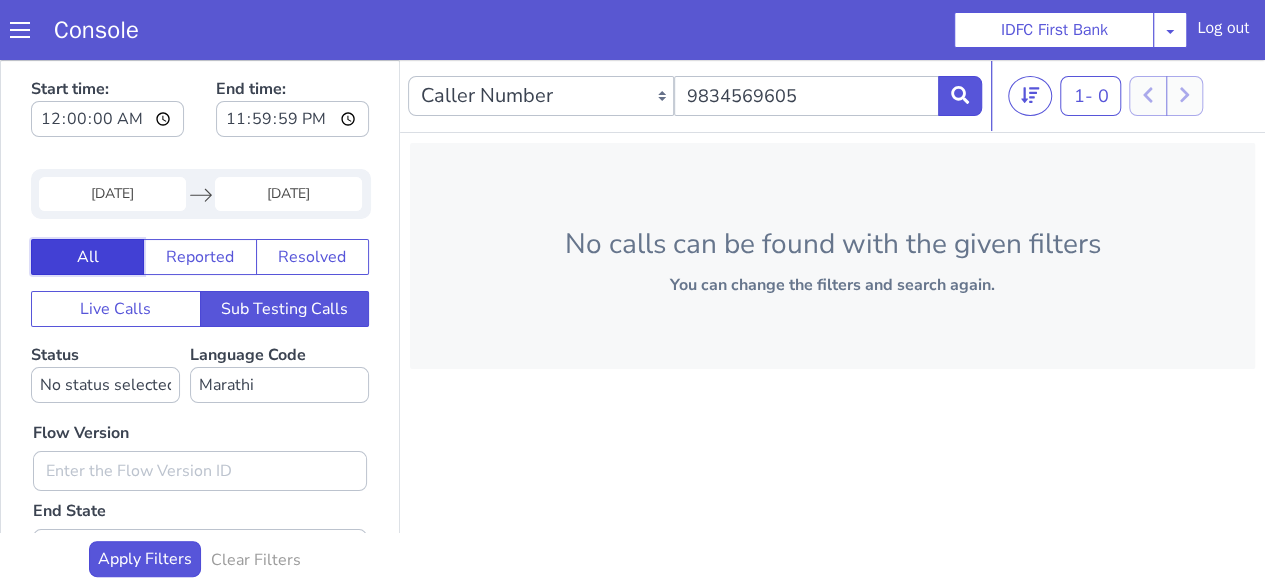 click on "All" at bounding box center [87, 257] 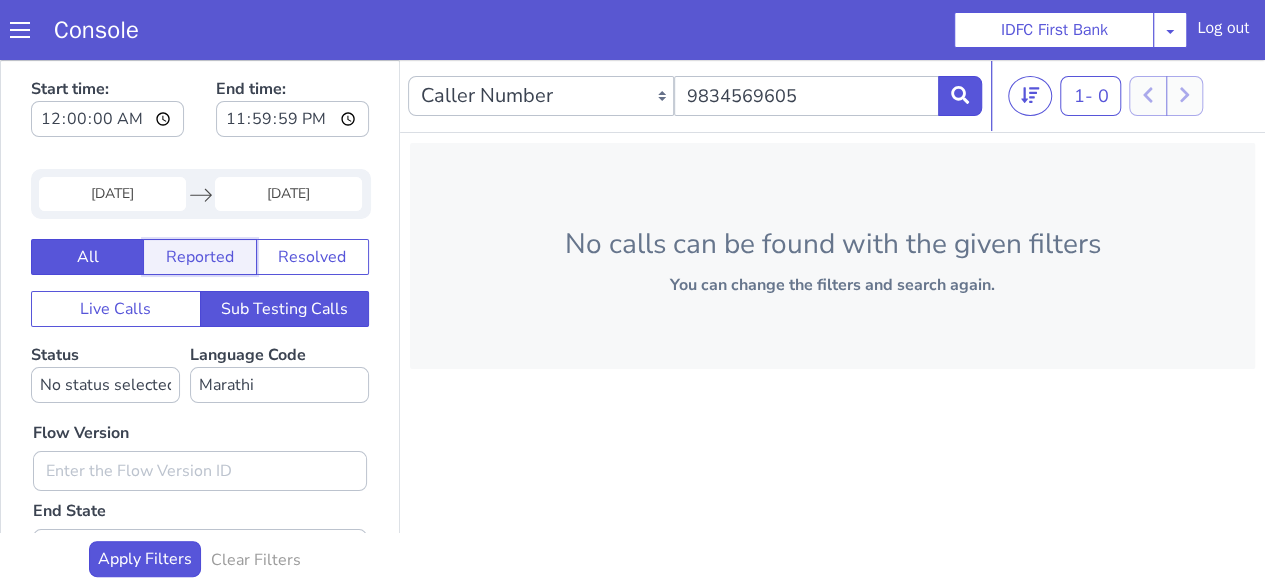 click on "Reported" at bounding box center [199, 257] 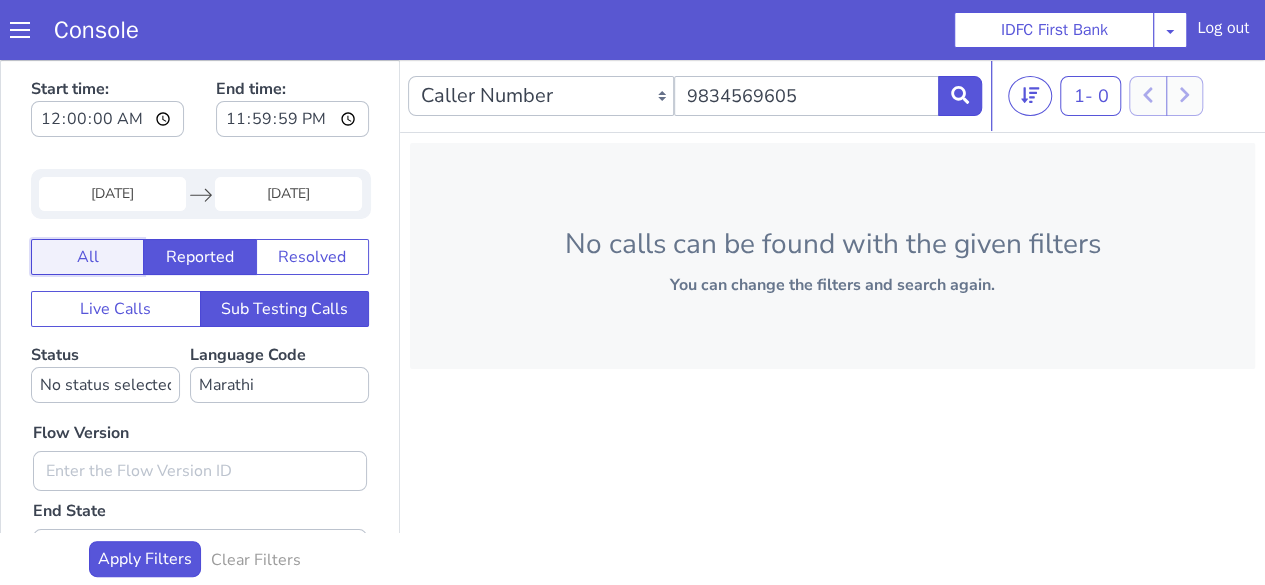 click on "All" at bounding box center [87, 257] 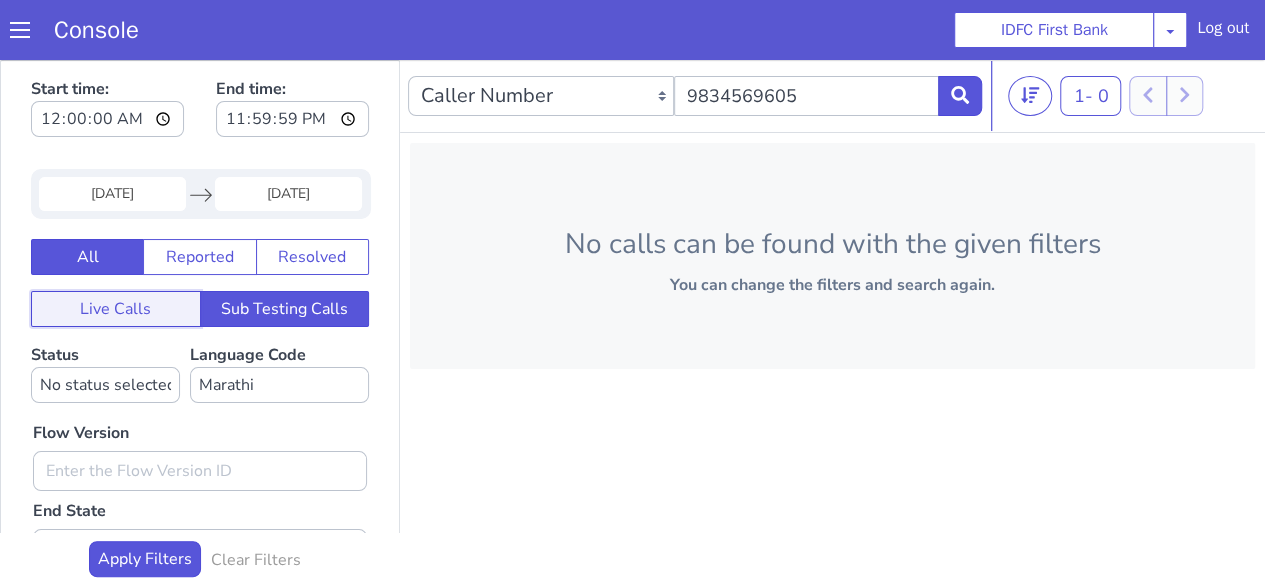 click on "Live Calls" at bounding box center (116, 309) 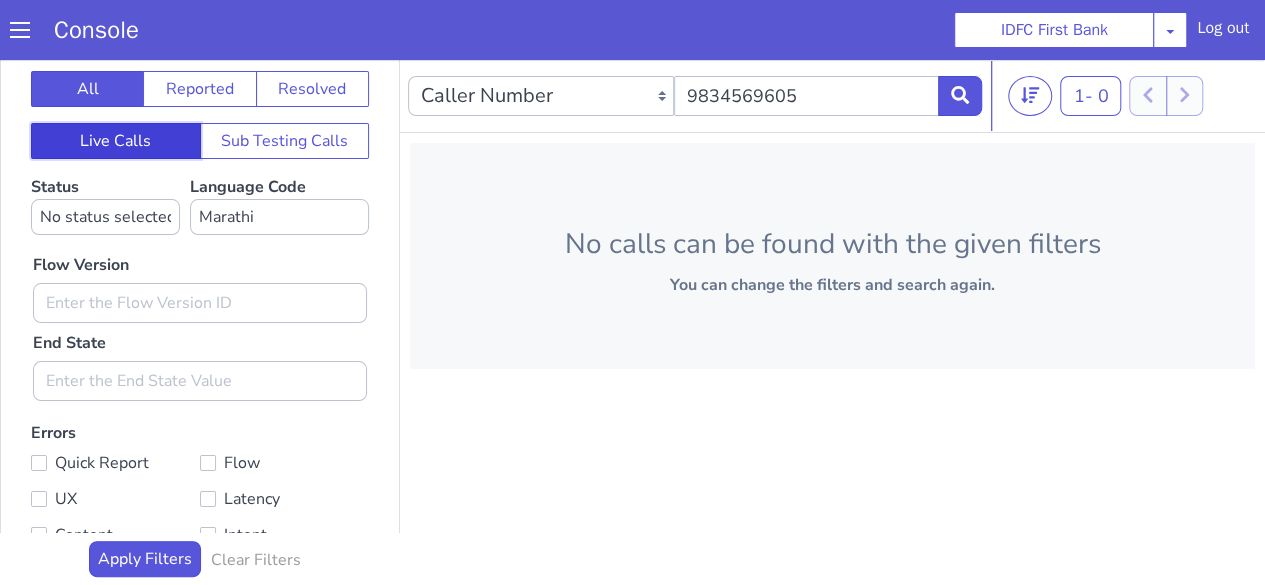 scroll, scrollTop: 172, scrollLeft: 0, axis: vertical 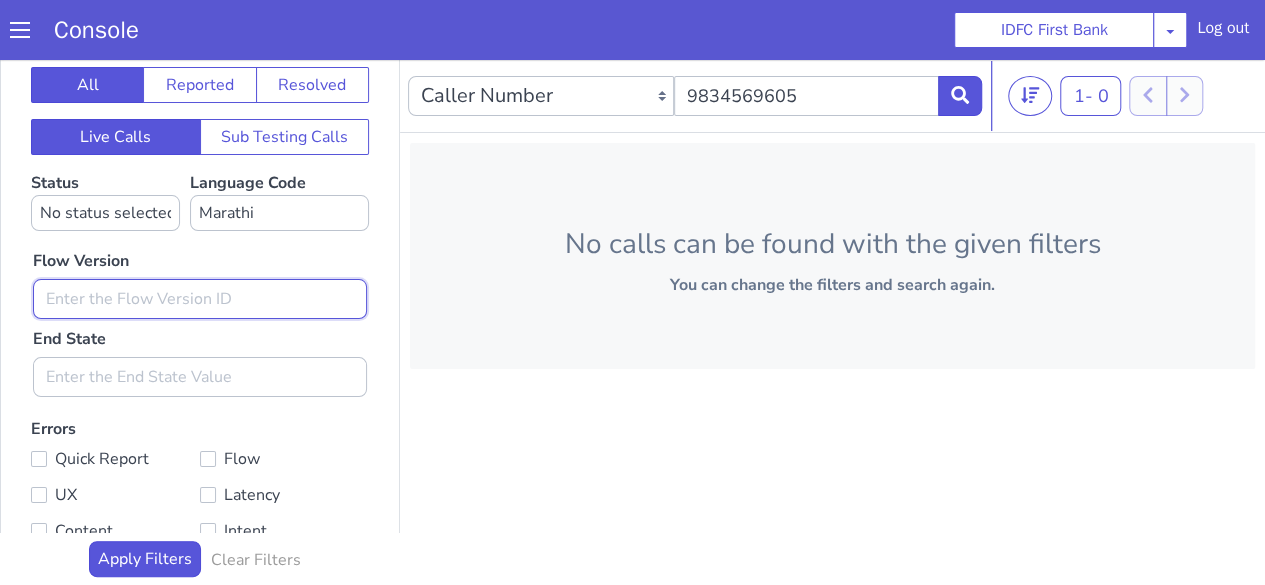 click at bounding box center [200, 299] 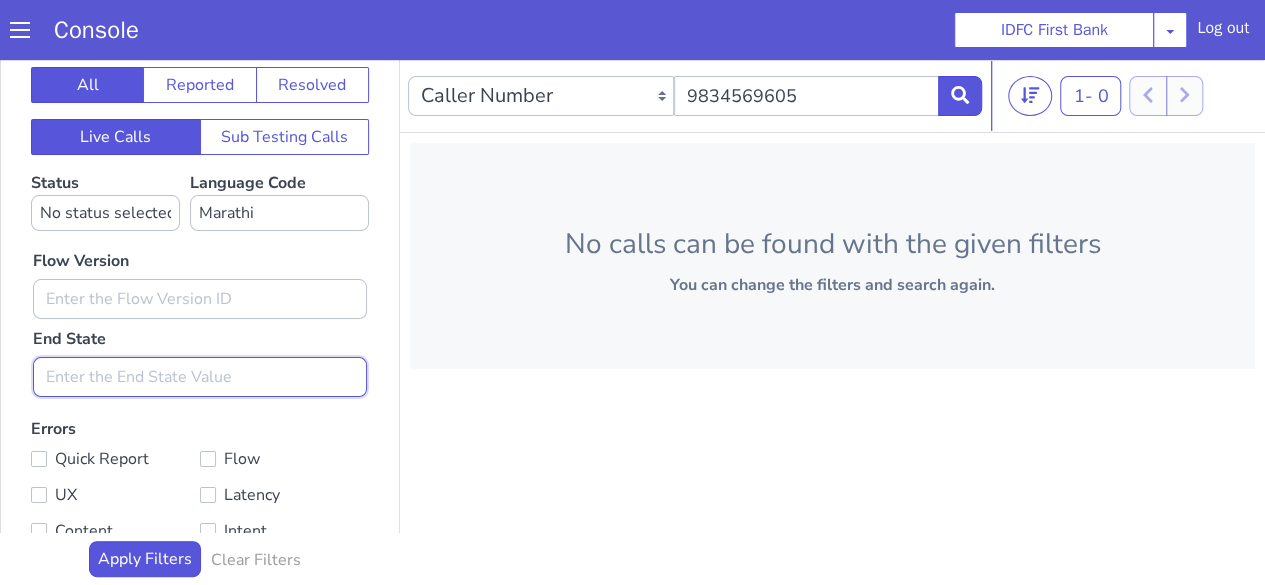 click at bounding box center (200, 377) 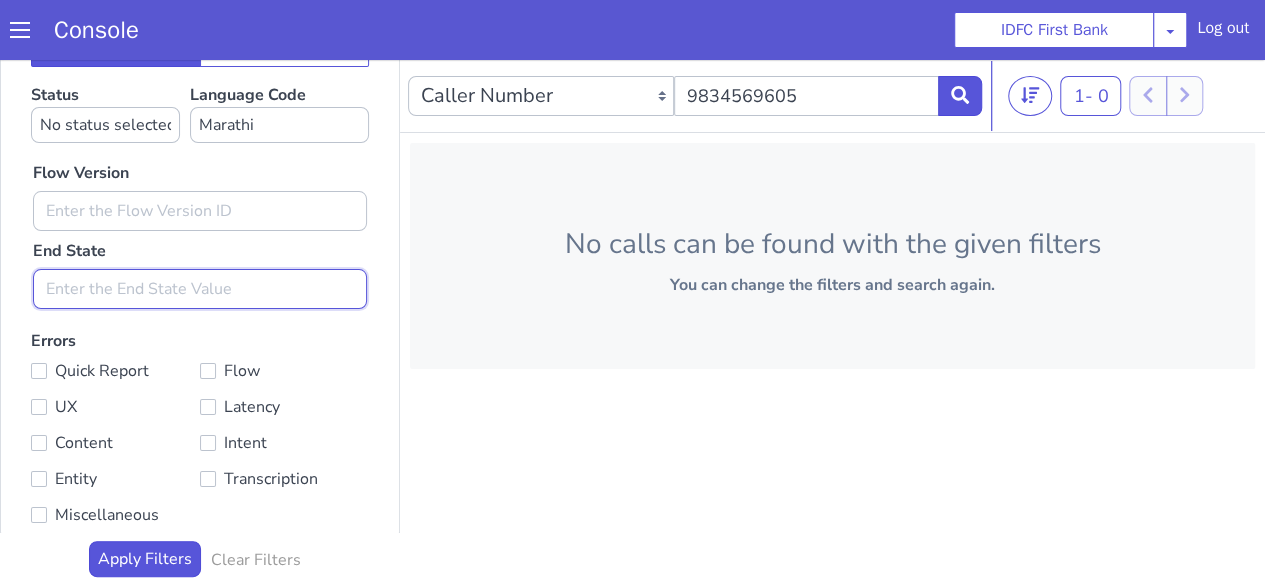 scroll, scrollTop: 0, scrollLeft: 0, axis: both 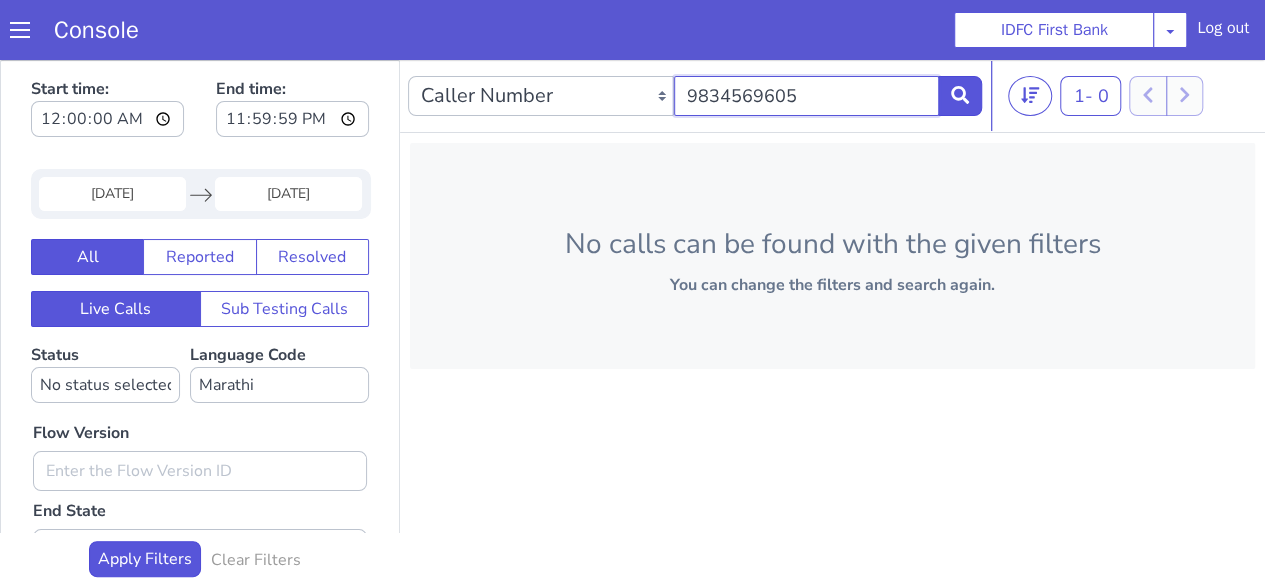 click at bounding box center [807, 96] 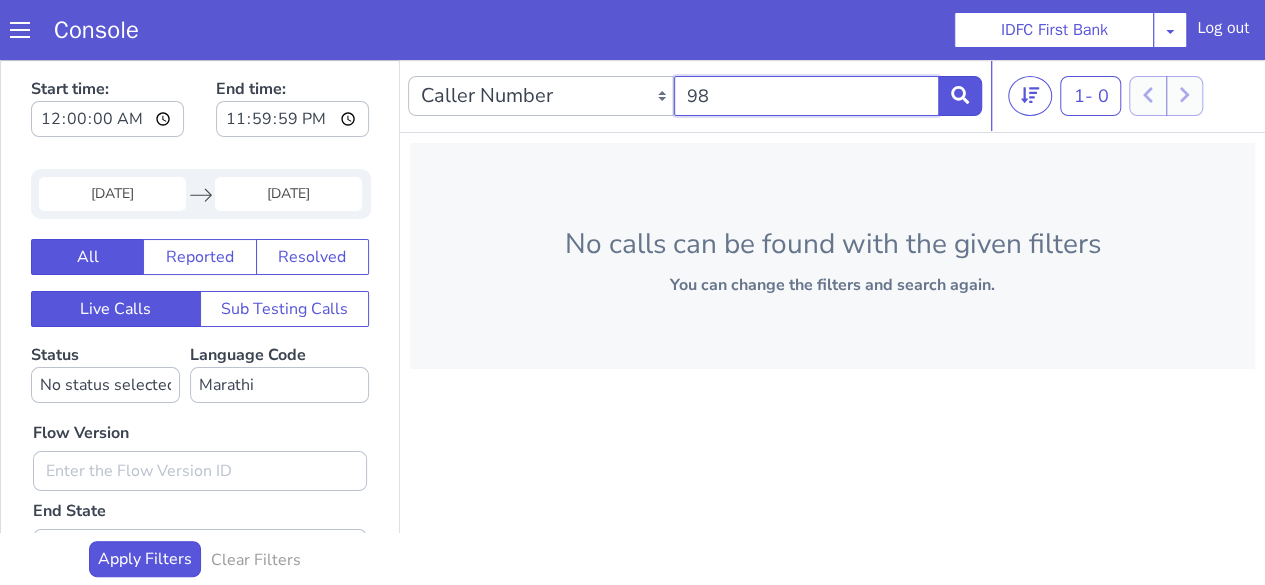 type on "9" 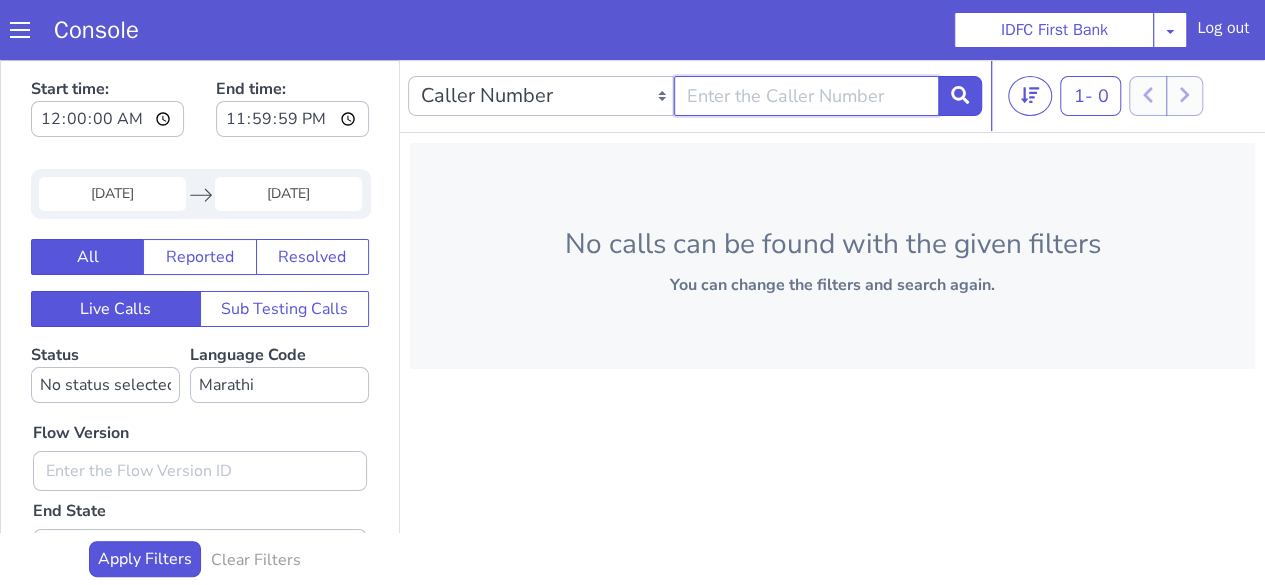 type 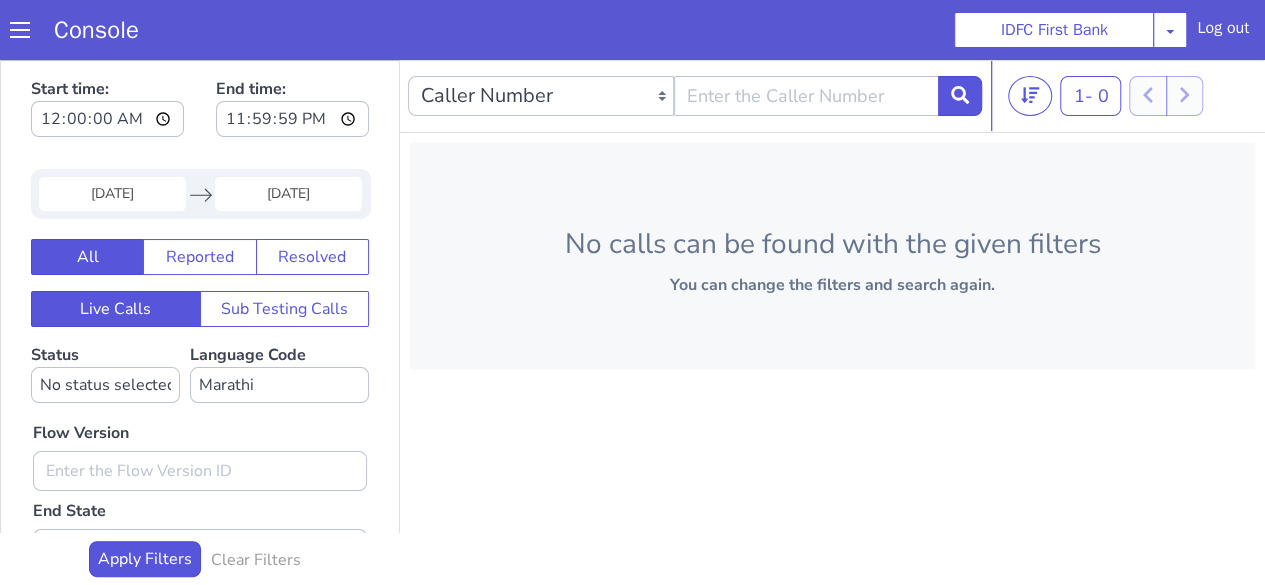 click on "No calls can be found with the given filters You can change the filters and search again." at bounding box center (832, 256) 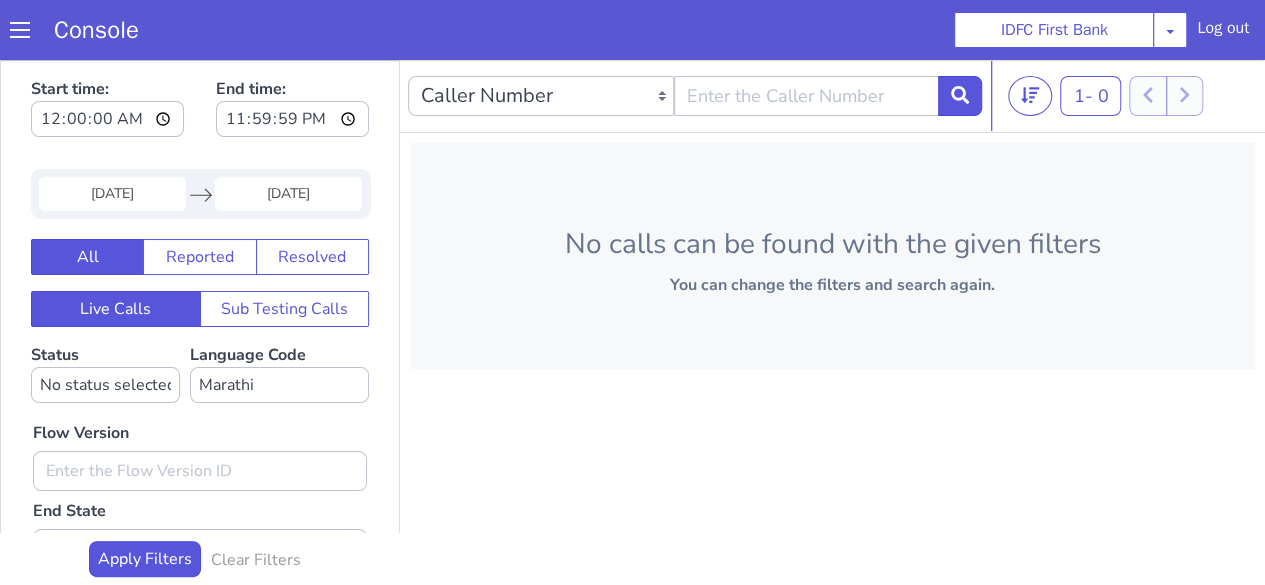 click on "Console" at bounding box center (96, 30) 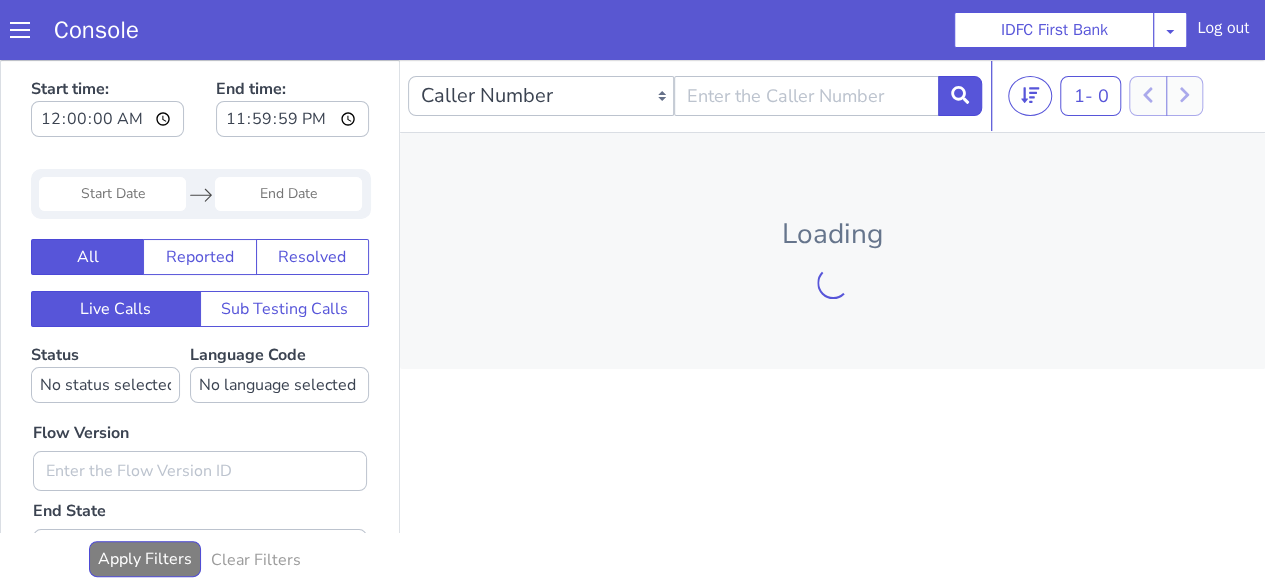 scroll, scrollTop: 0, scrollLeft: 0, axis: both 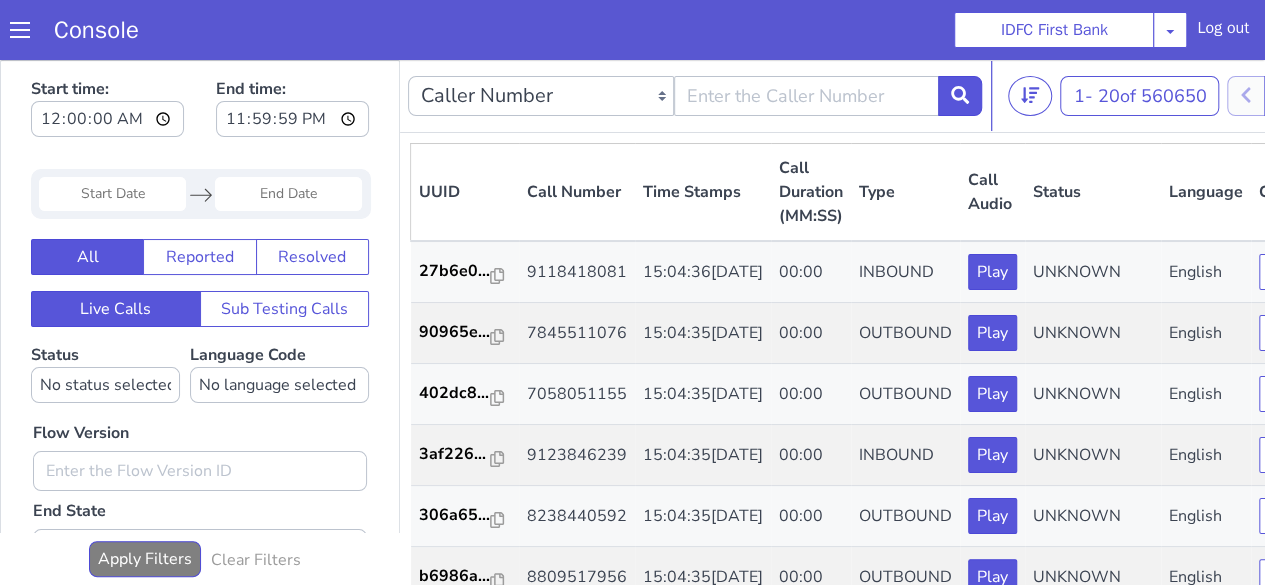 click on "Language" at bounding box center [1206, 193] 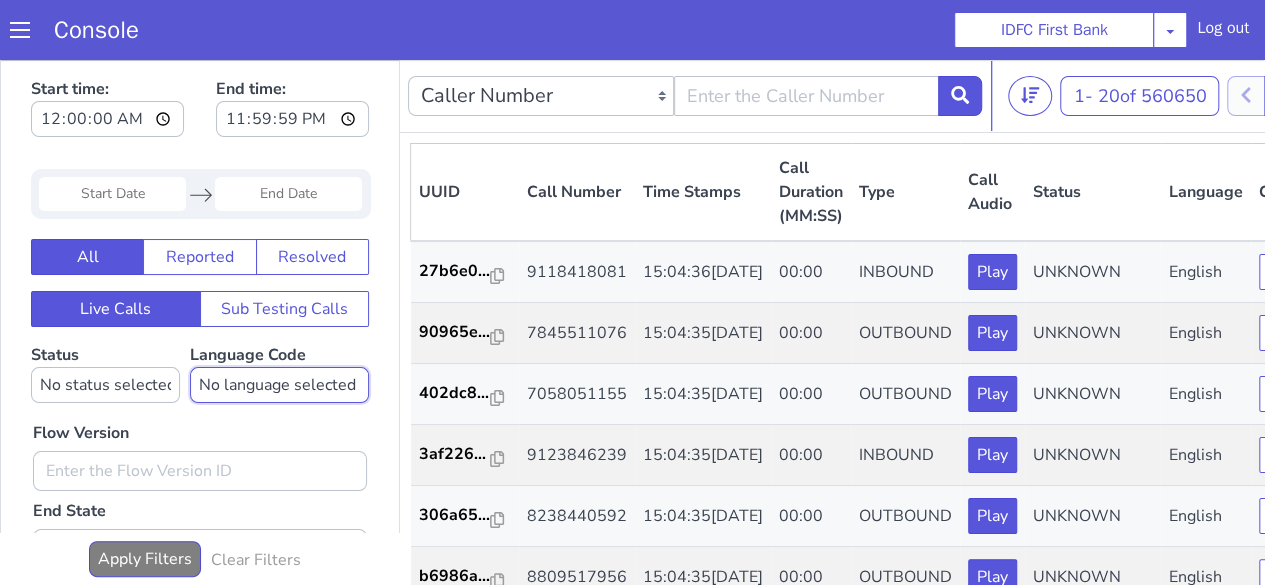 click on "No language selected Hindi English Tamil Telugu Kanada Marathi Malayalam Gujarati Bengali Indonesian Malay English US English GB" at bounding box center [279, 385] 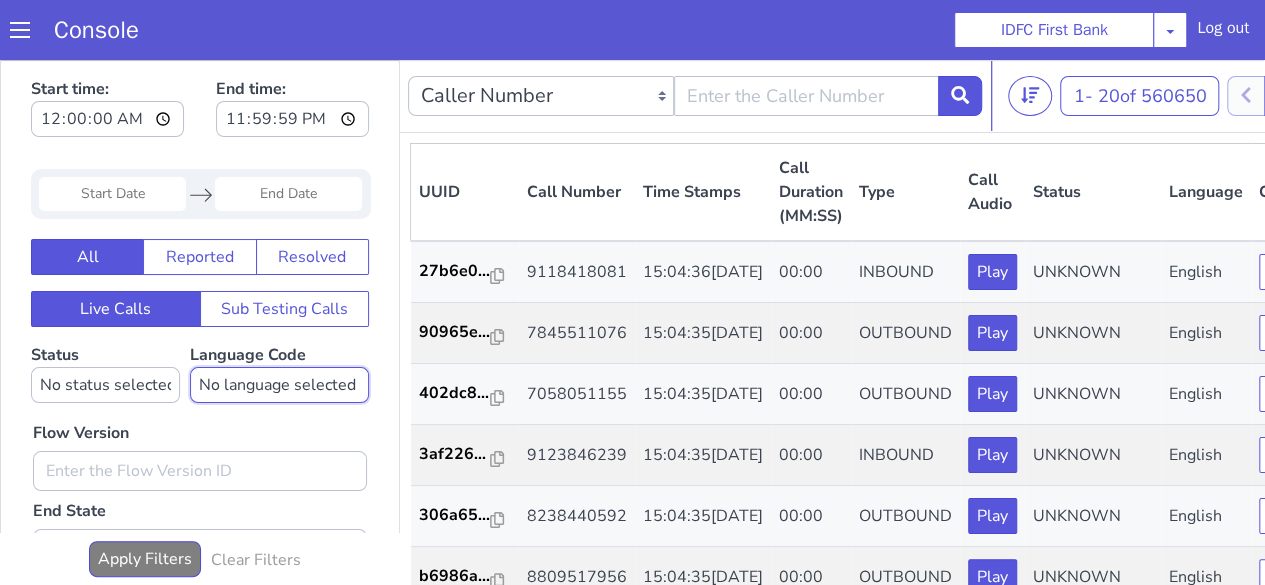select on "mr" 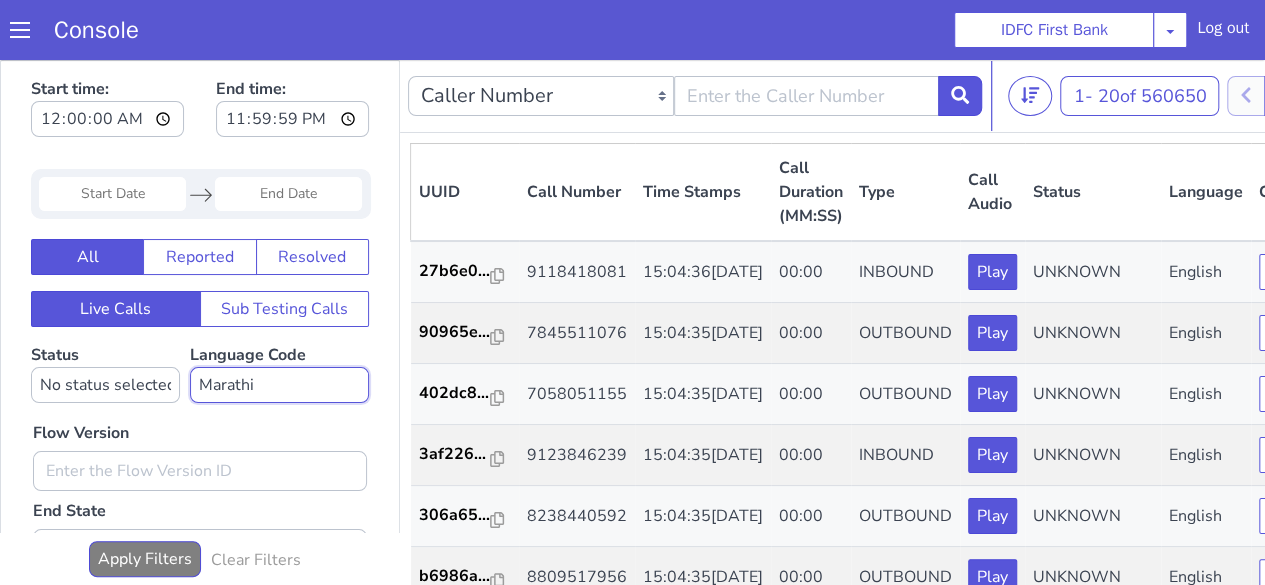 click on "No language selected Hindi English Tamil Telugu Kanada Marathi Malayalam Gujarati Bengali Indonesian Malay English US English GB" at bounding box center (279, 385) 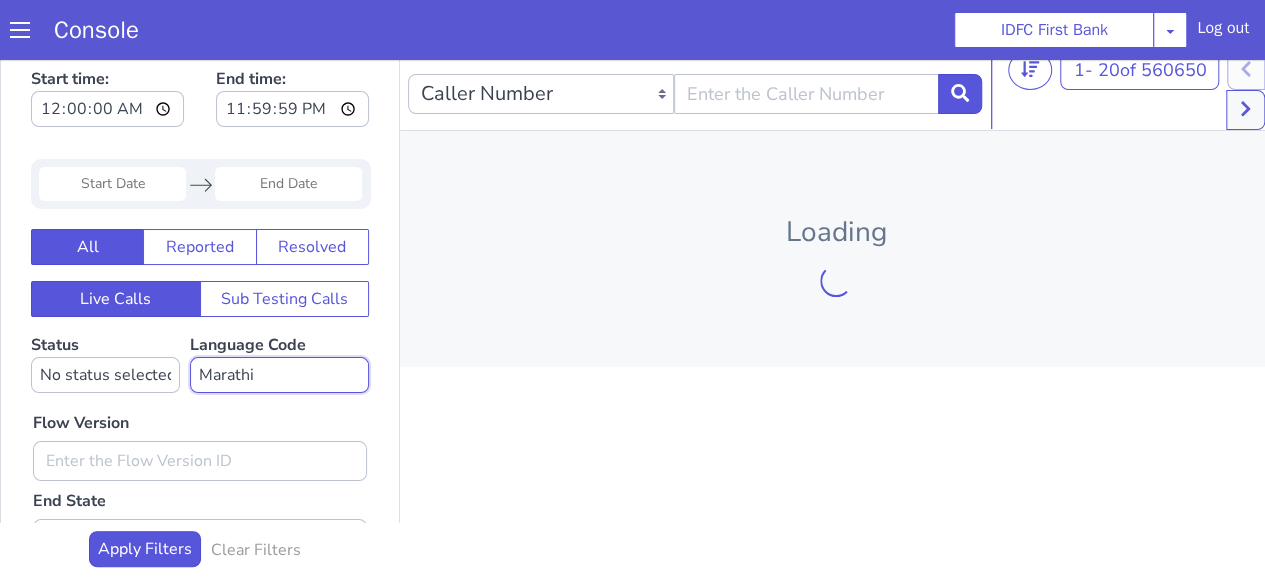 scroll, scrollTop: 0, scrollLeft: 0, axis: both 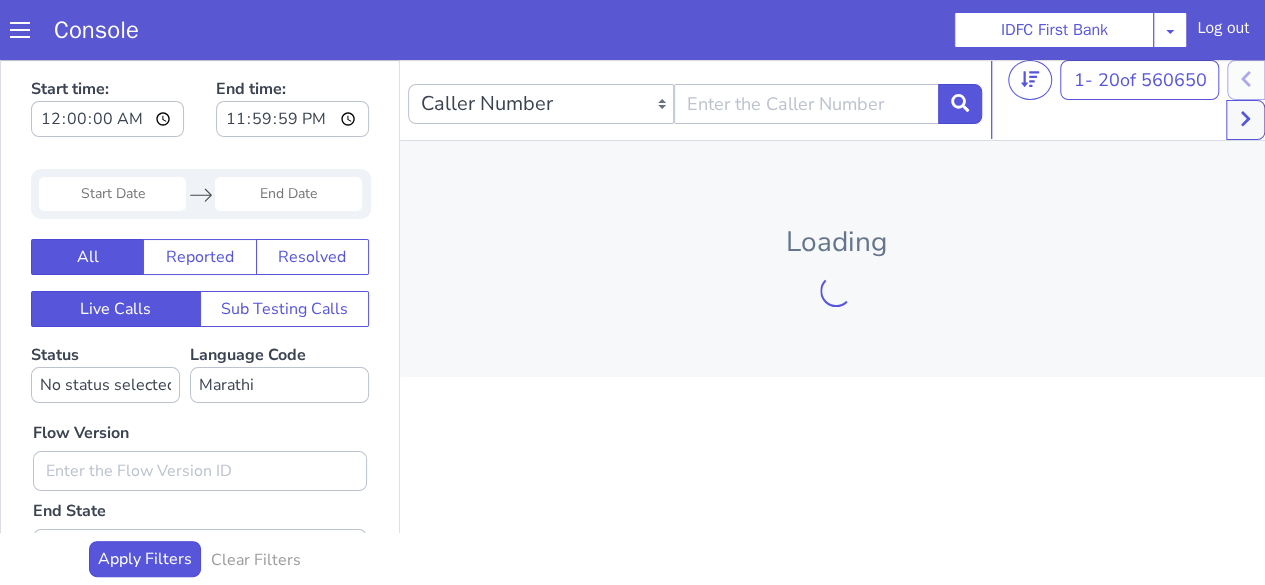 click at bounding box center (20, 30) 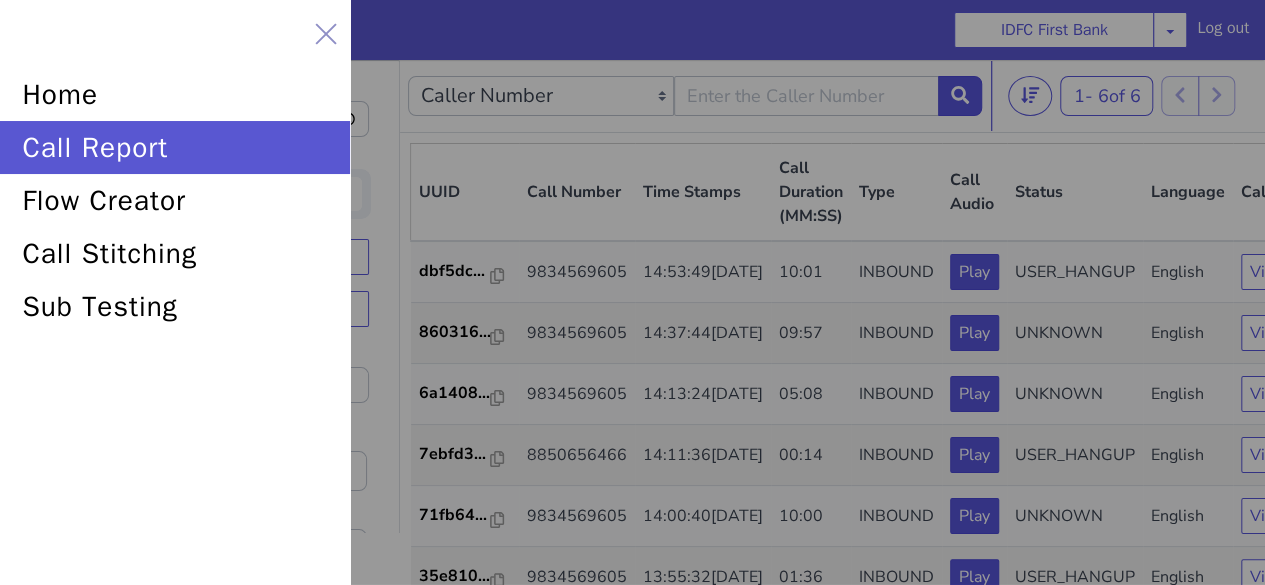 click at bounding box center (326, 34) 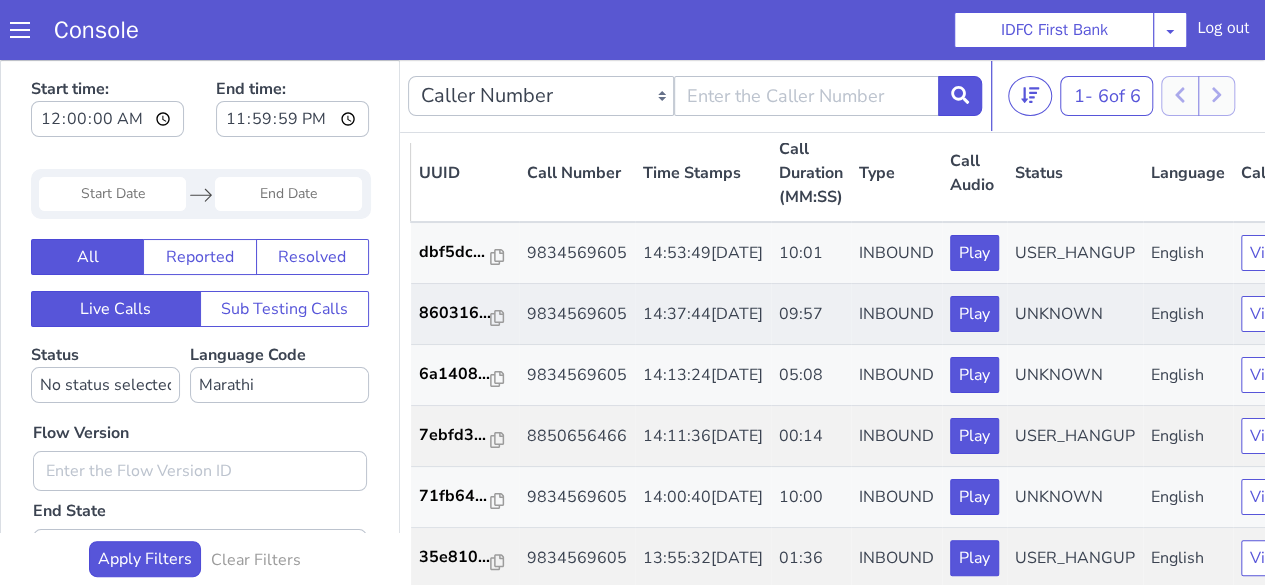 scroll, scrollTop: 232, scrollLeft: 0, axis: vertical 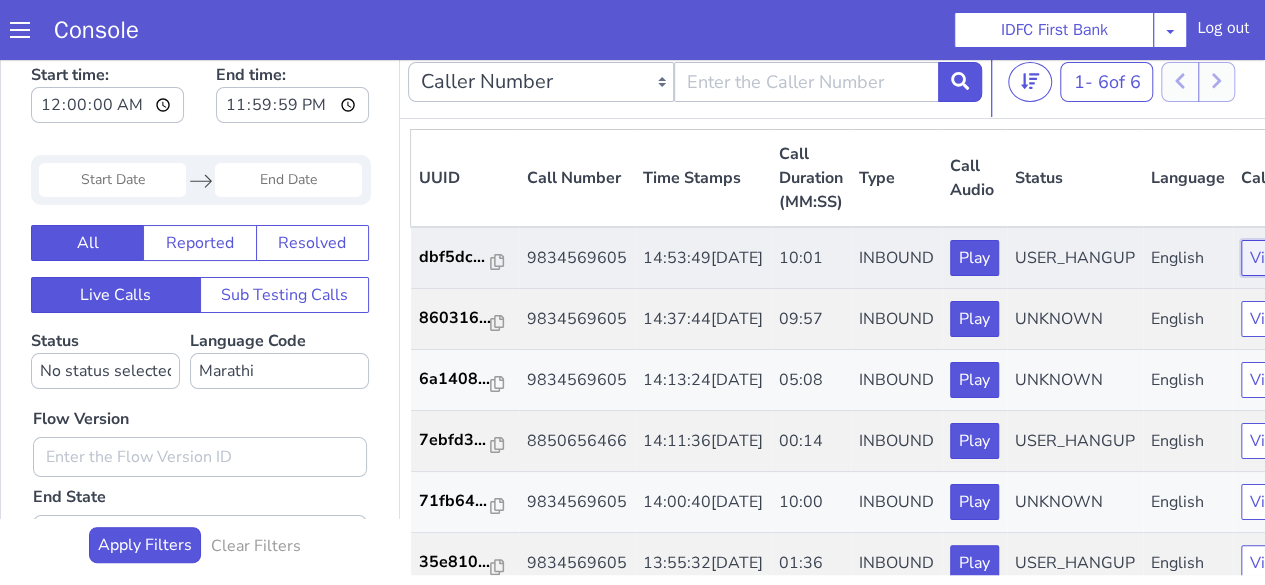 click on "View Metadata" at bounding box center [1304, 258] 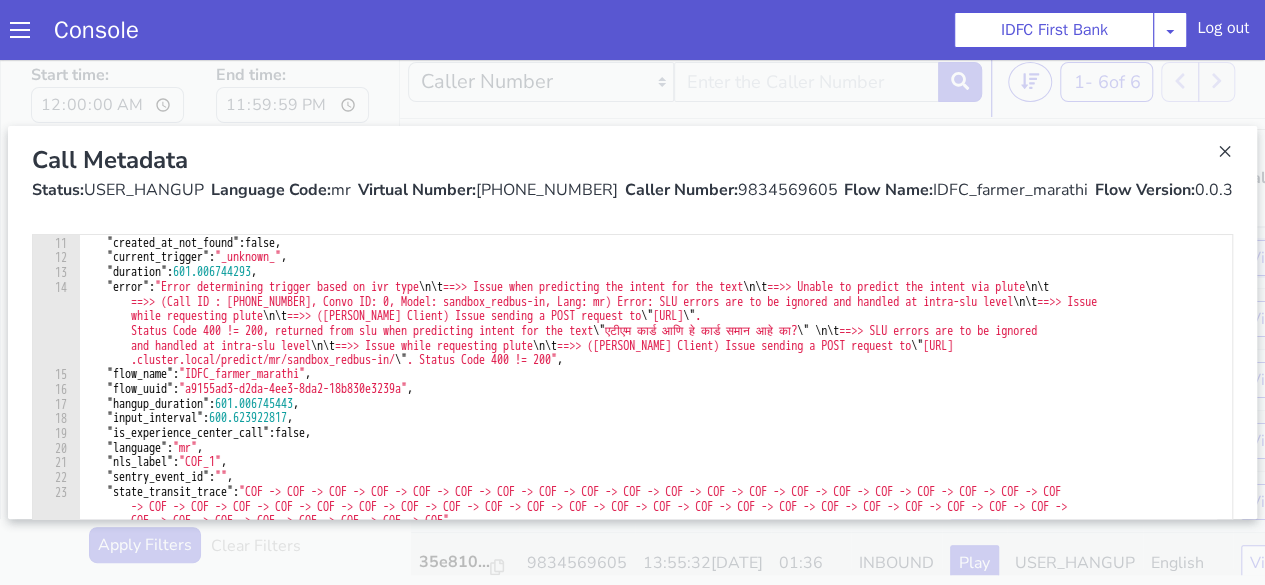 scroll, scrollTop: 146, scrollLeft: 0, axis: vertical 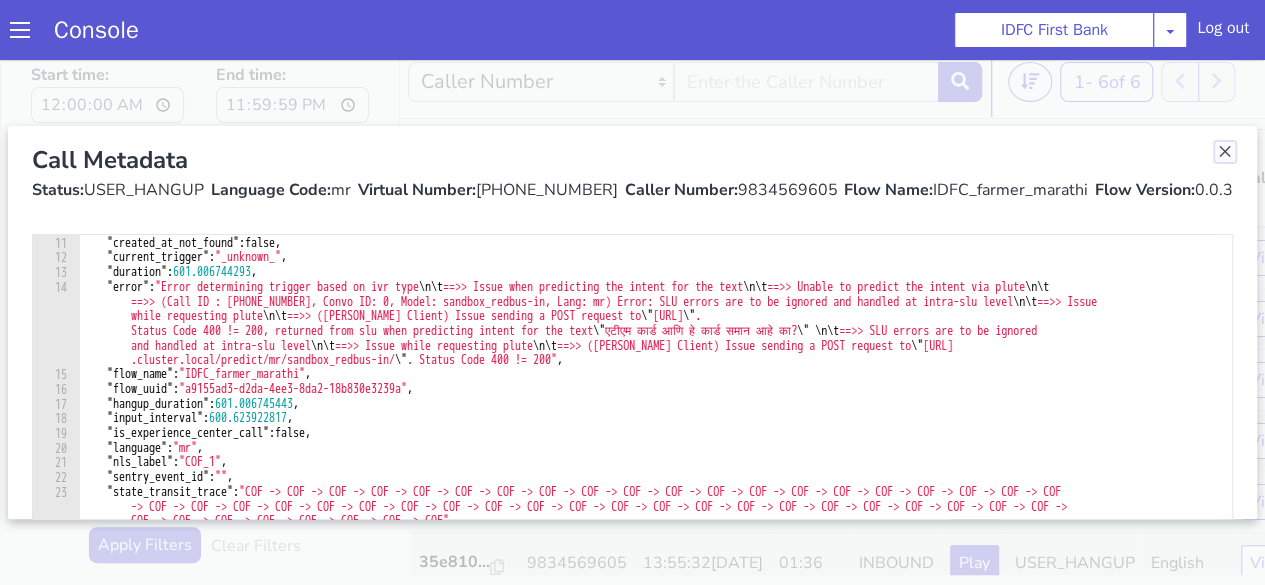 click at bounding box center [1225, 152] 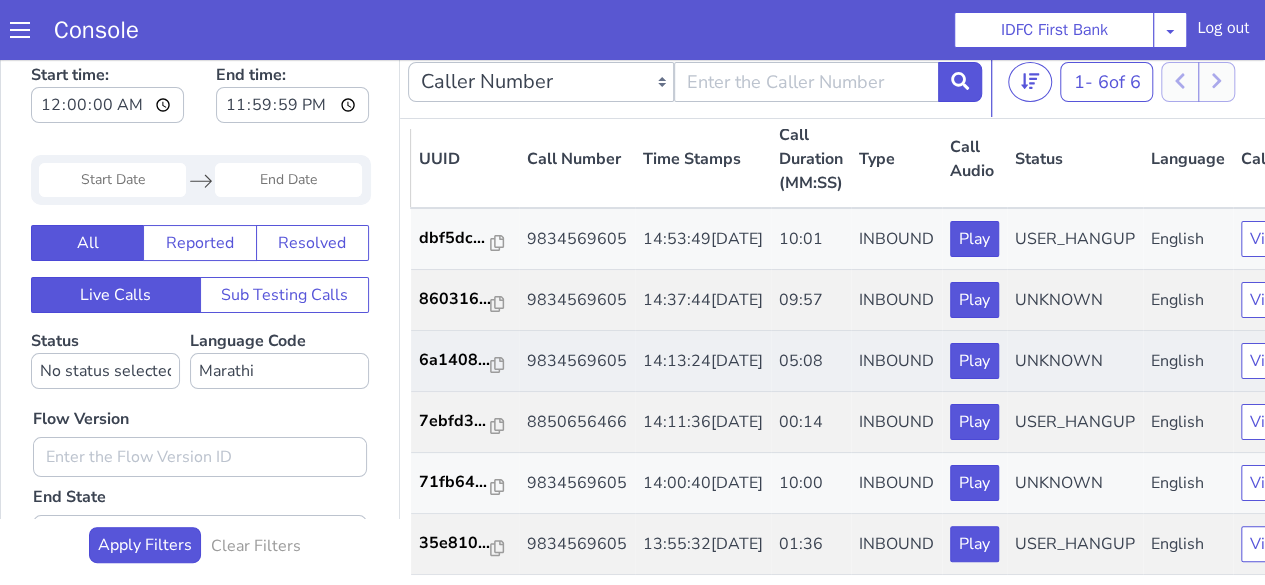 scroll, scrollTop: 0, scrollLeft: 0, axis: both 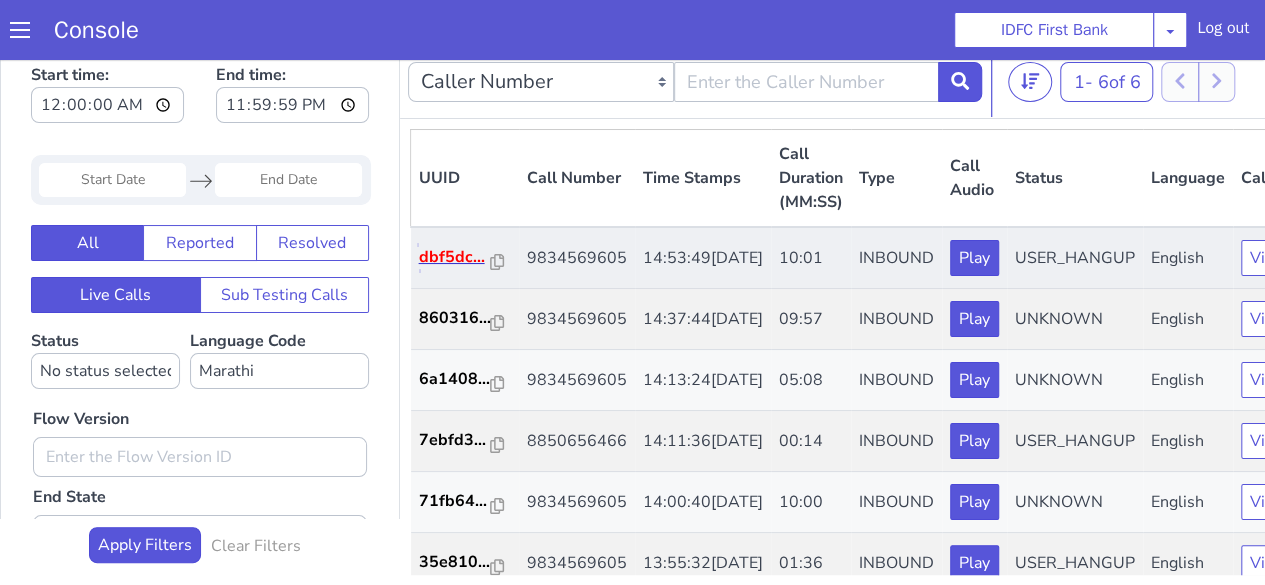 click on "dbf5dc..." at bounding box center [455, 257] 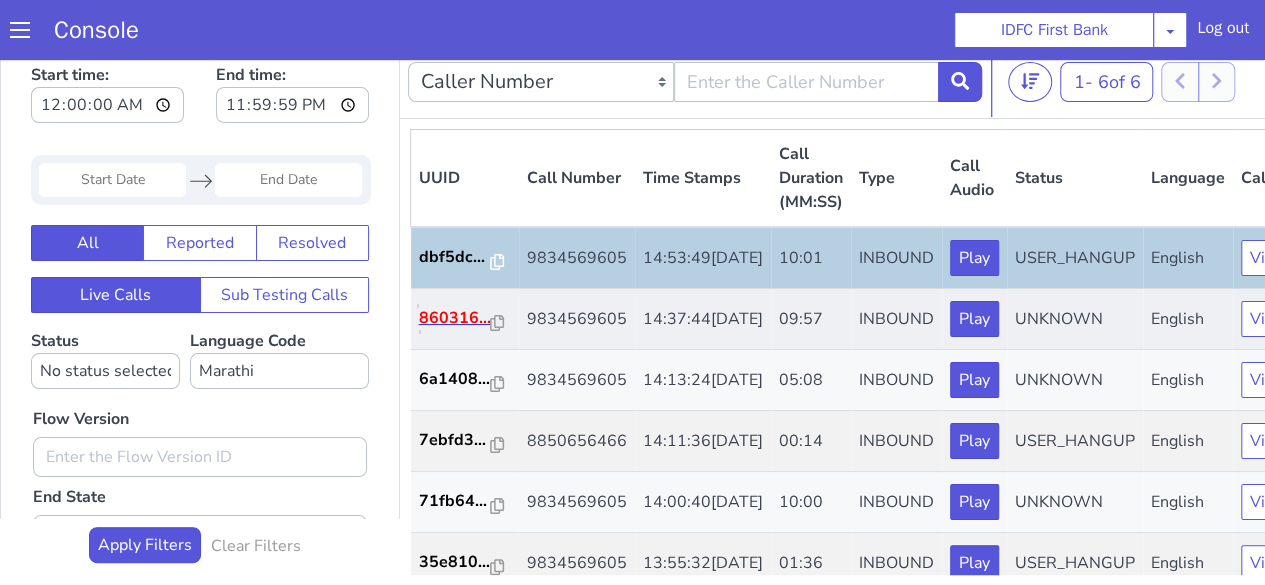 click on "860316..." at bounding box center (455, 318) 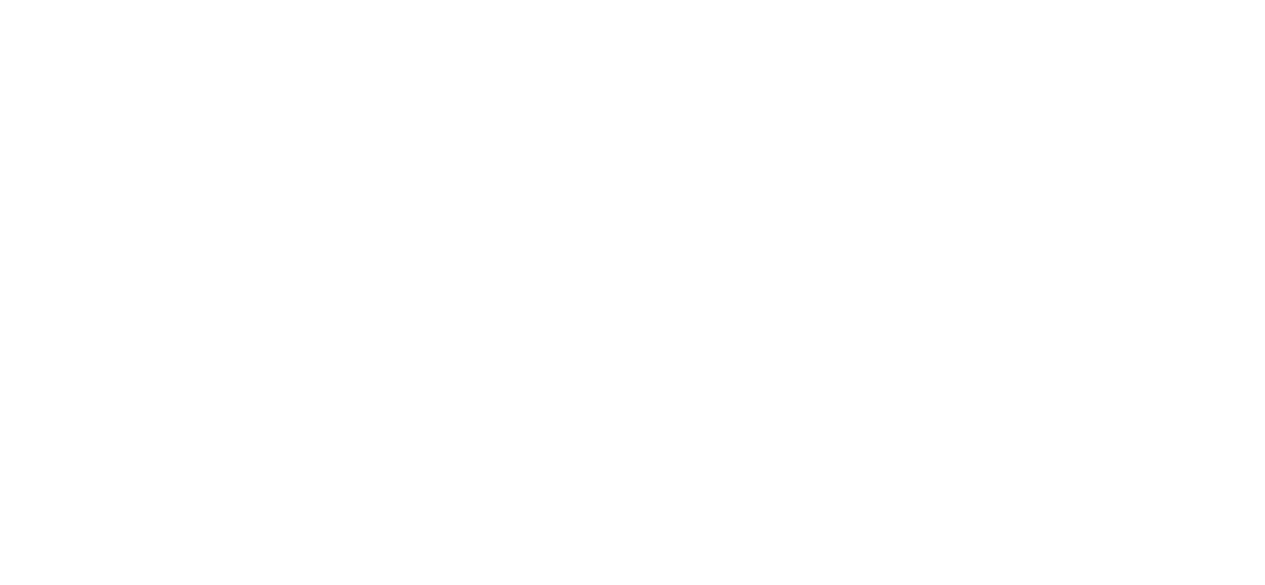 scroll, scrollTop: 0, scrollLeft: 0, axis: both 